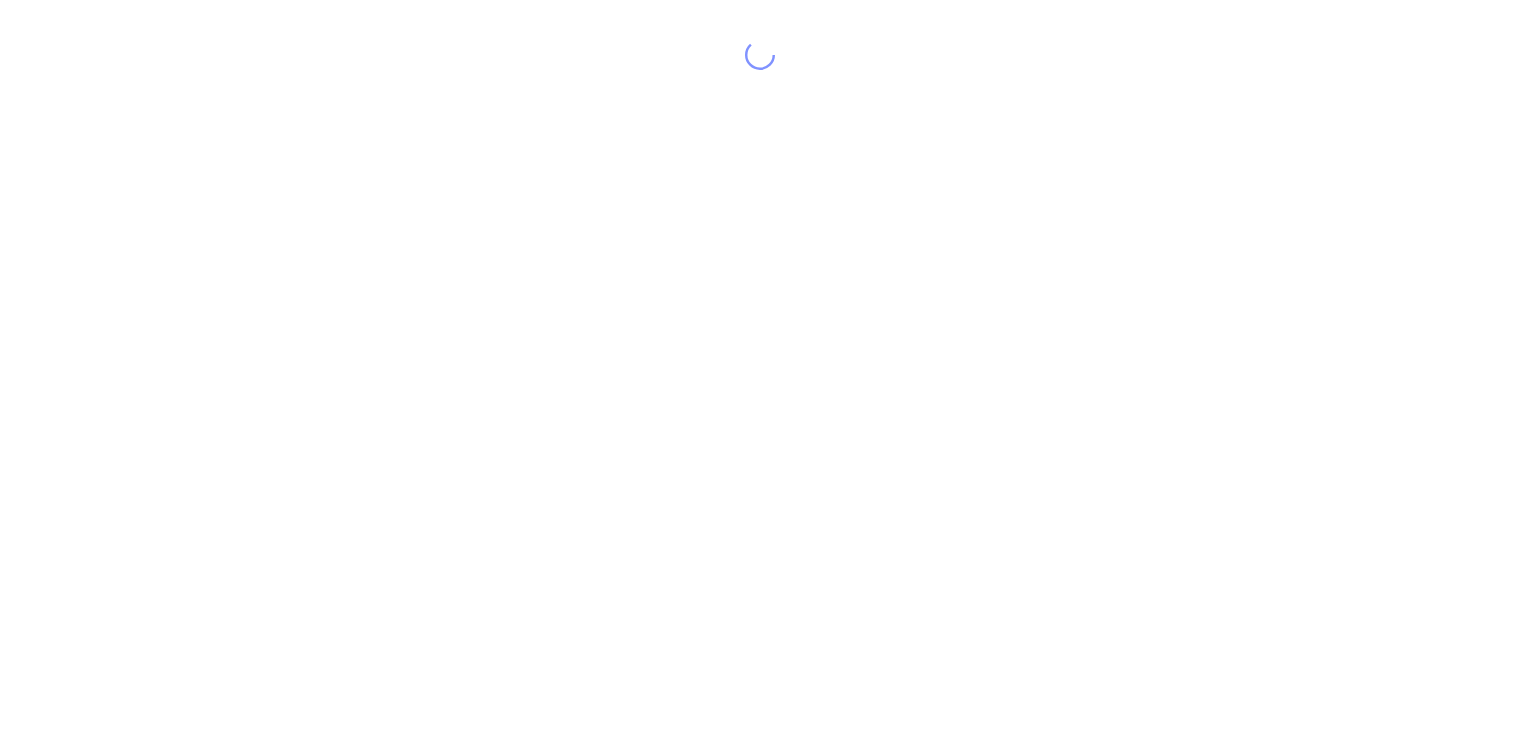 scroll, scrollTop: 0, scrollLeft: 0, axis: both 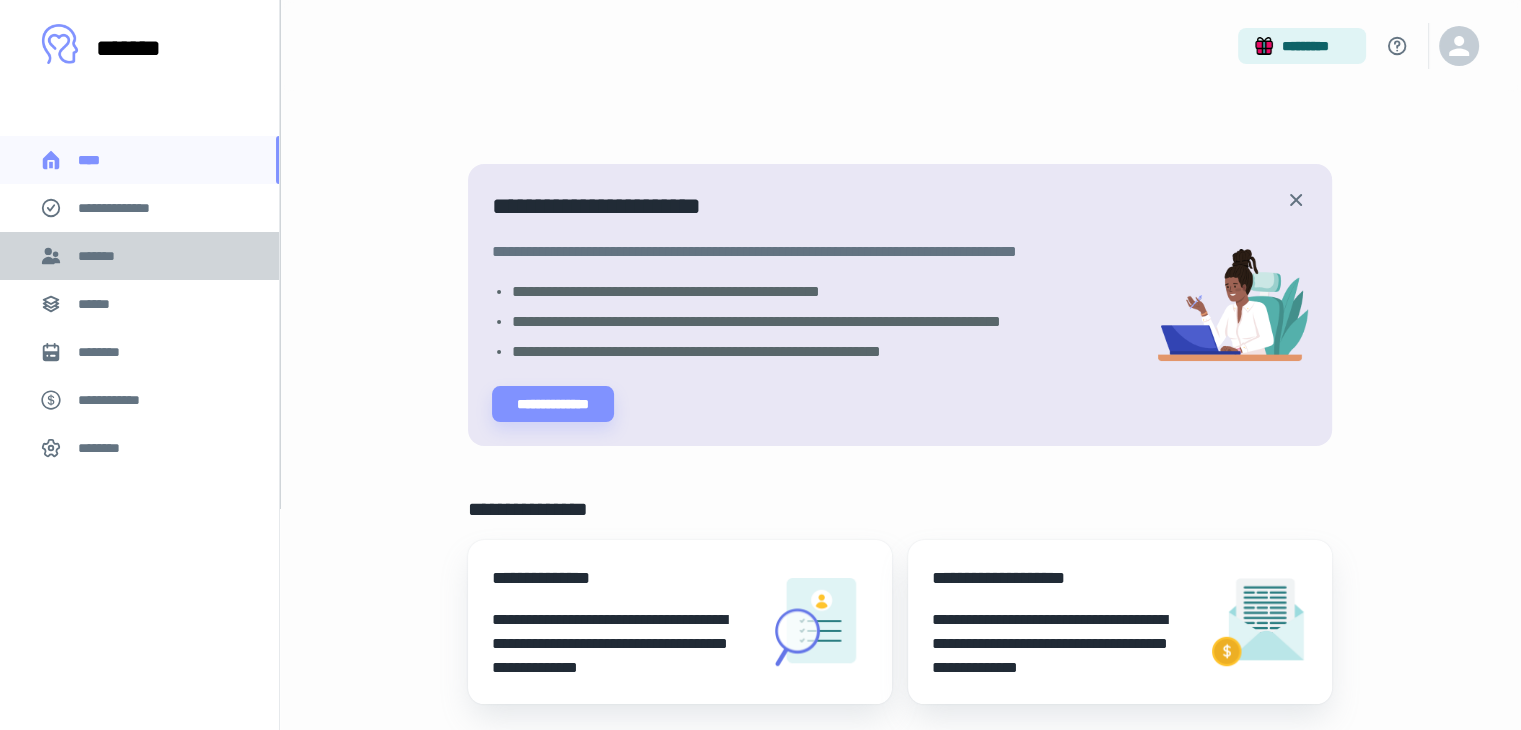 click on "*******" at bounding box center [101, 256] 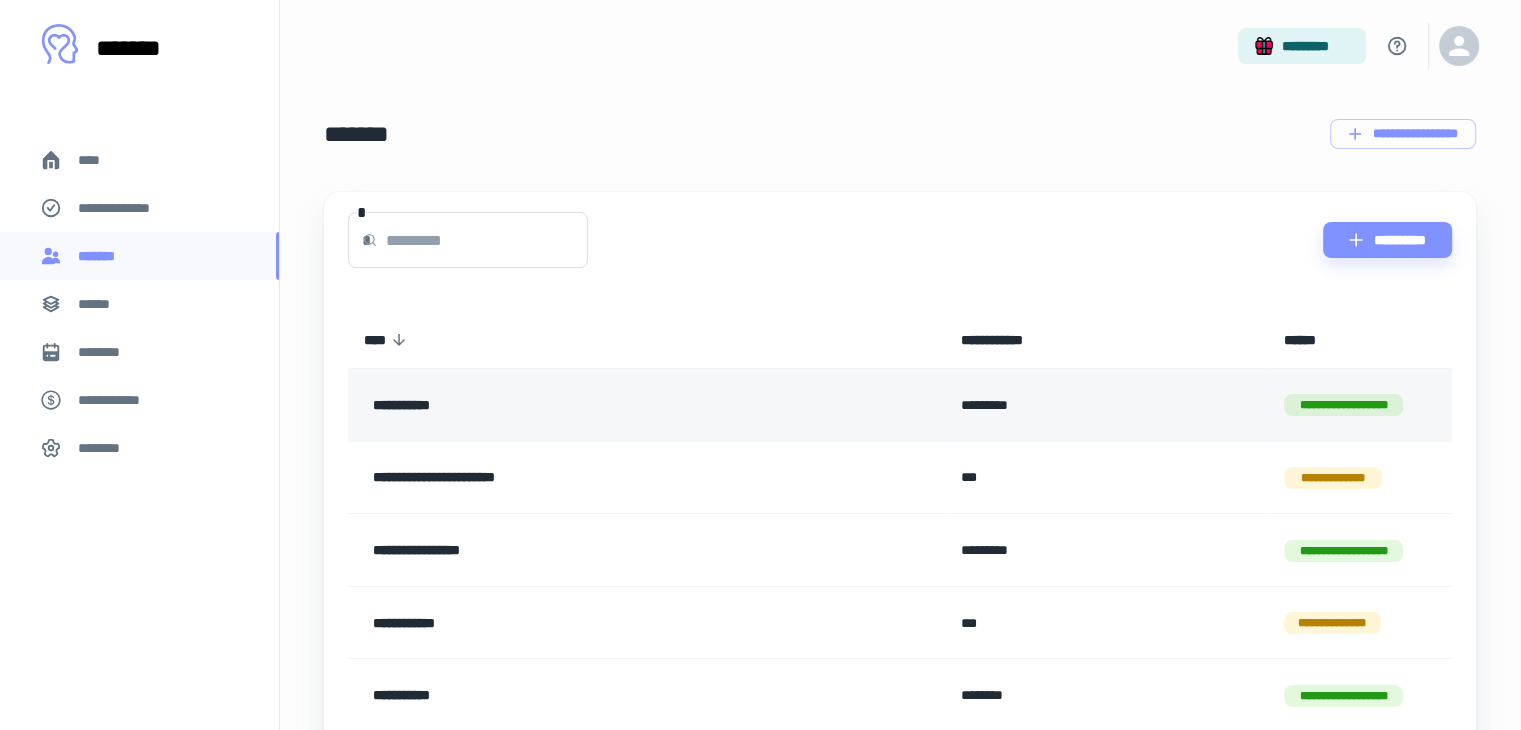 click on "**********" at bounding box center (593, 405) 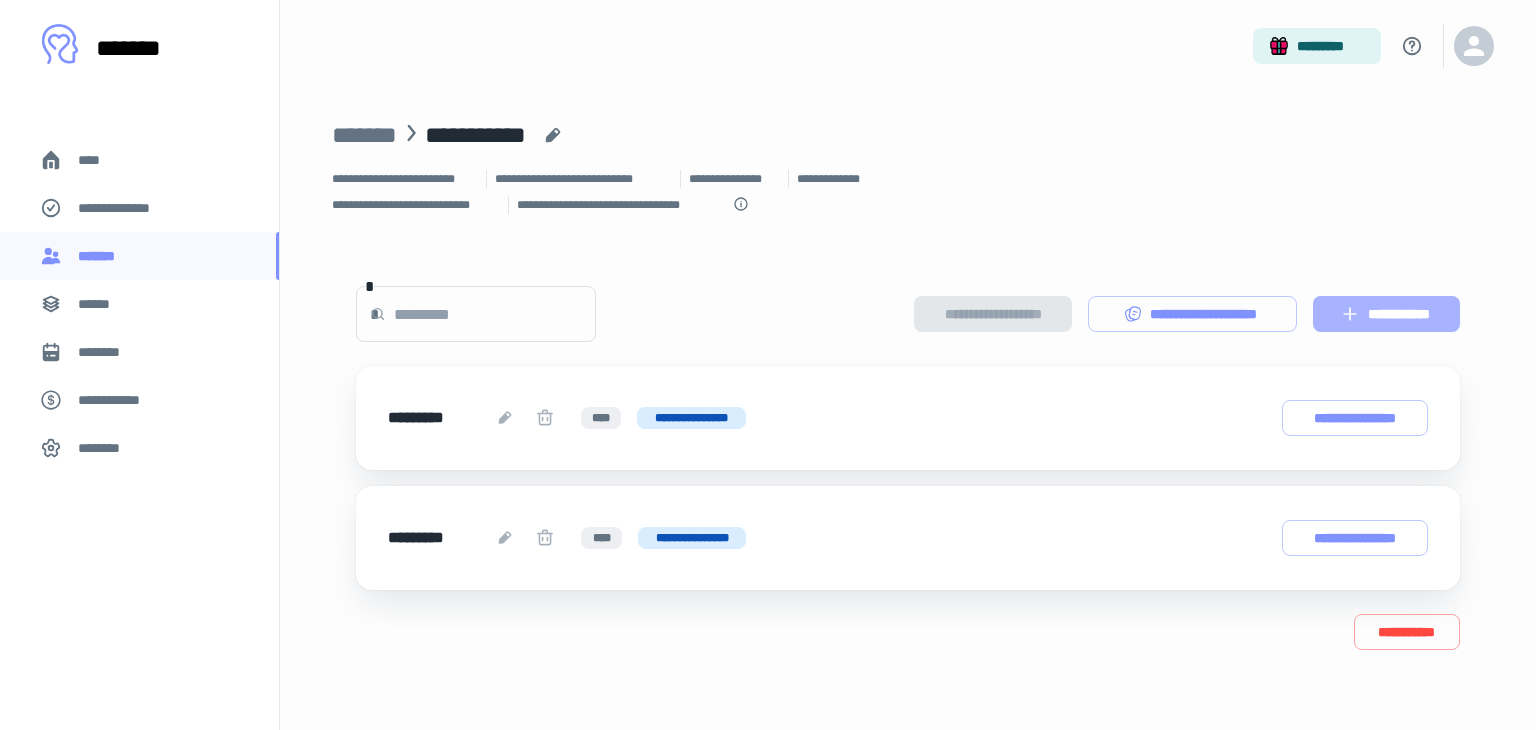 click on "**********" at bounding box center (1386, 314) 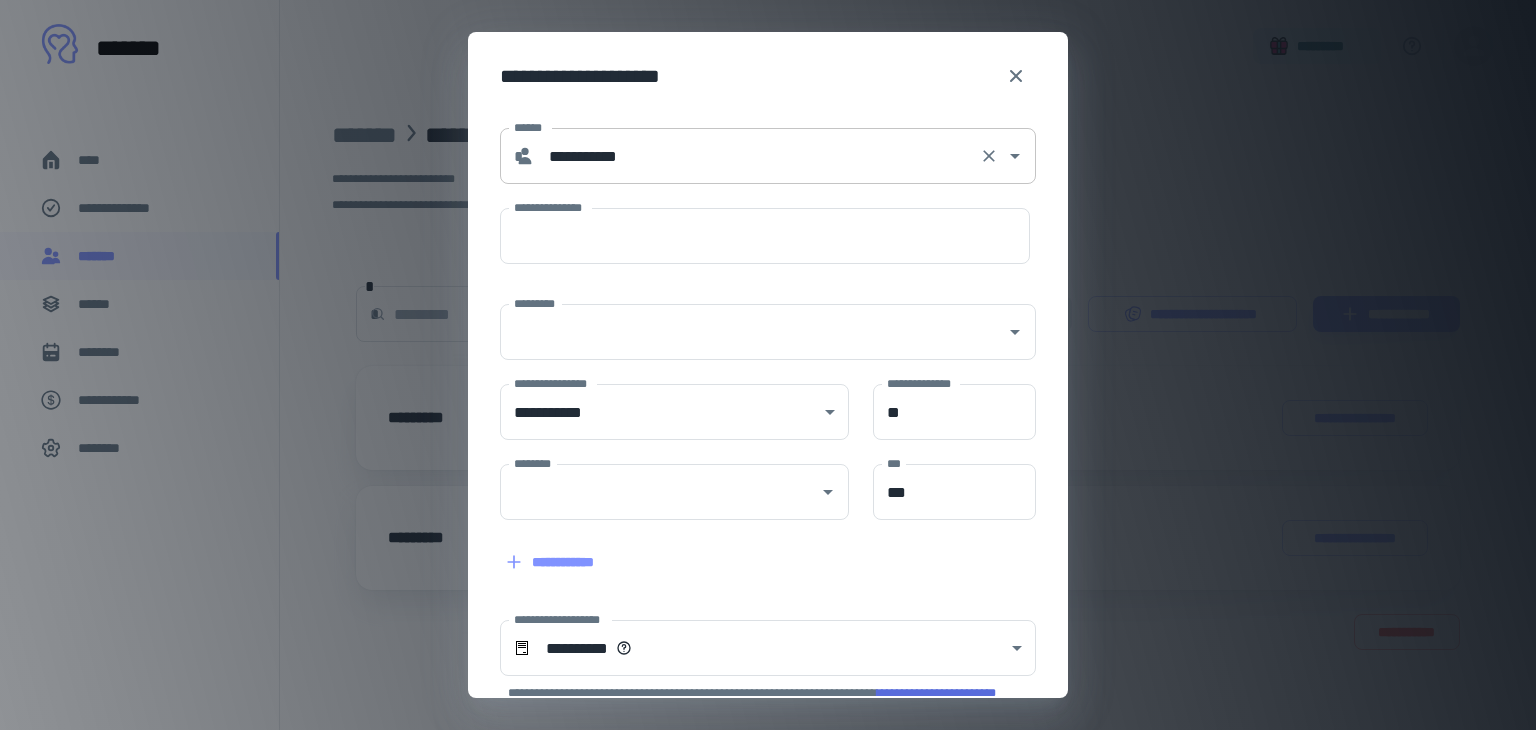 type on "**********" 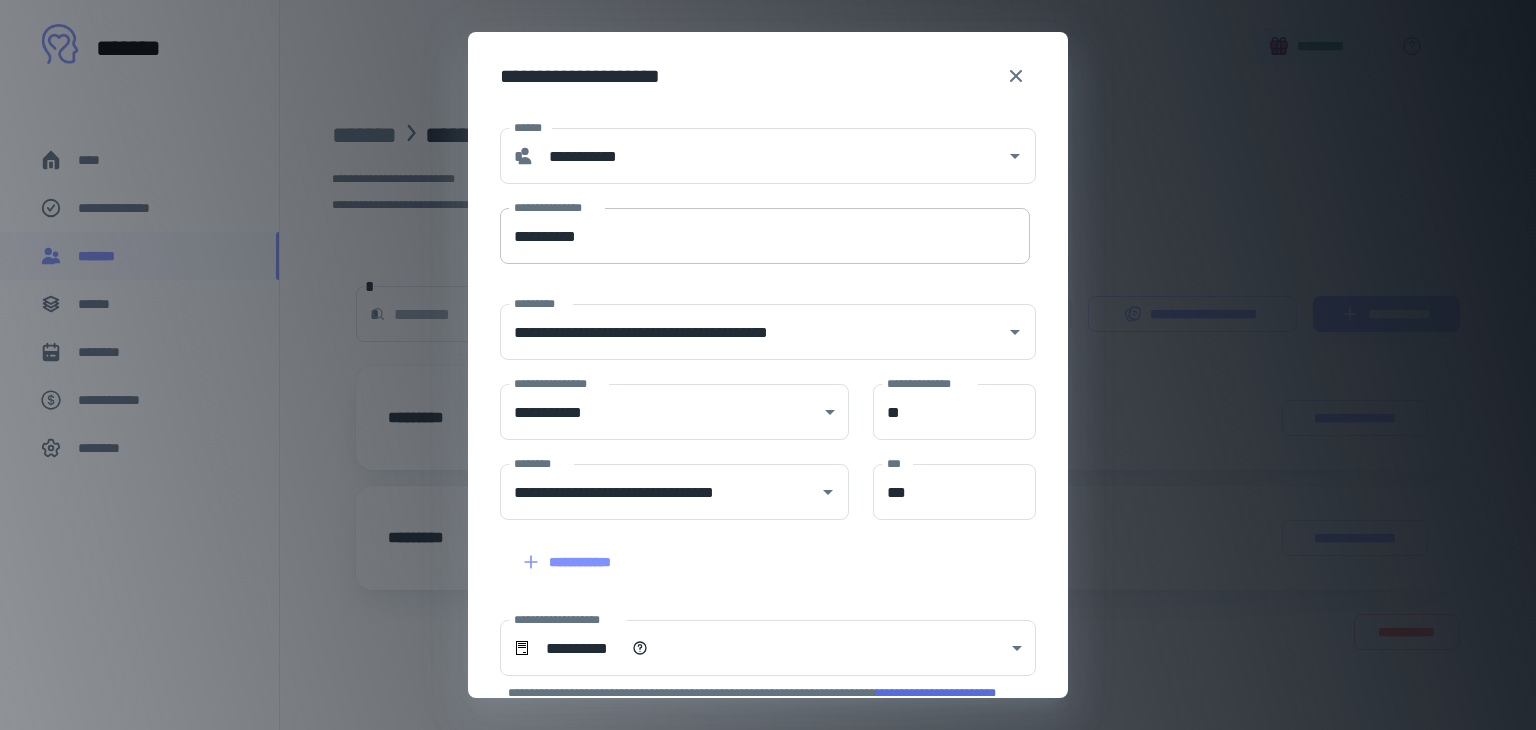 click on "**********" at bounding box center [765, 236] 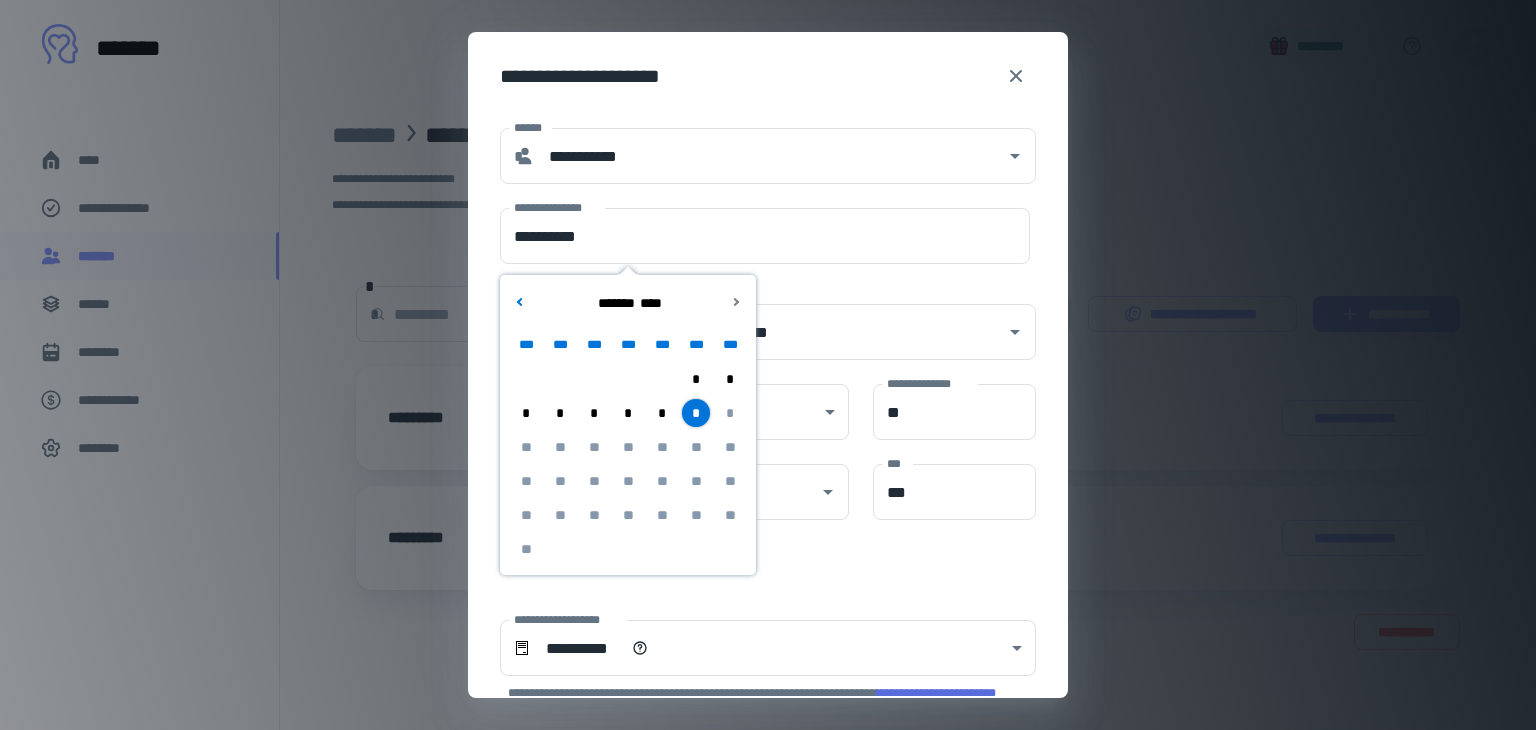 click on "*" at bounding box center [662, 413] 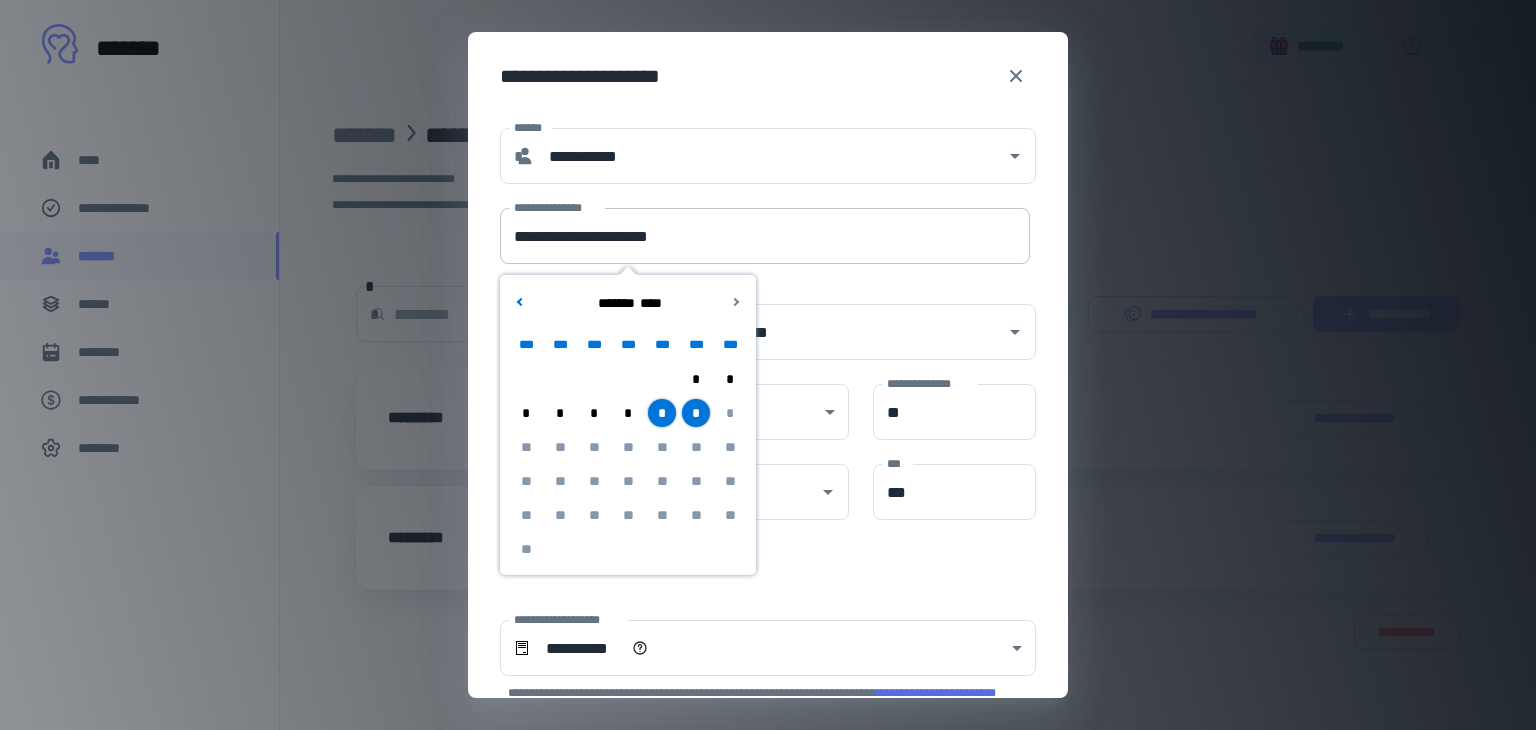 click on "**********" at bounding box center (765, 236) 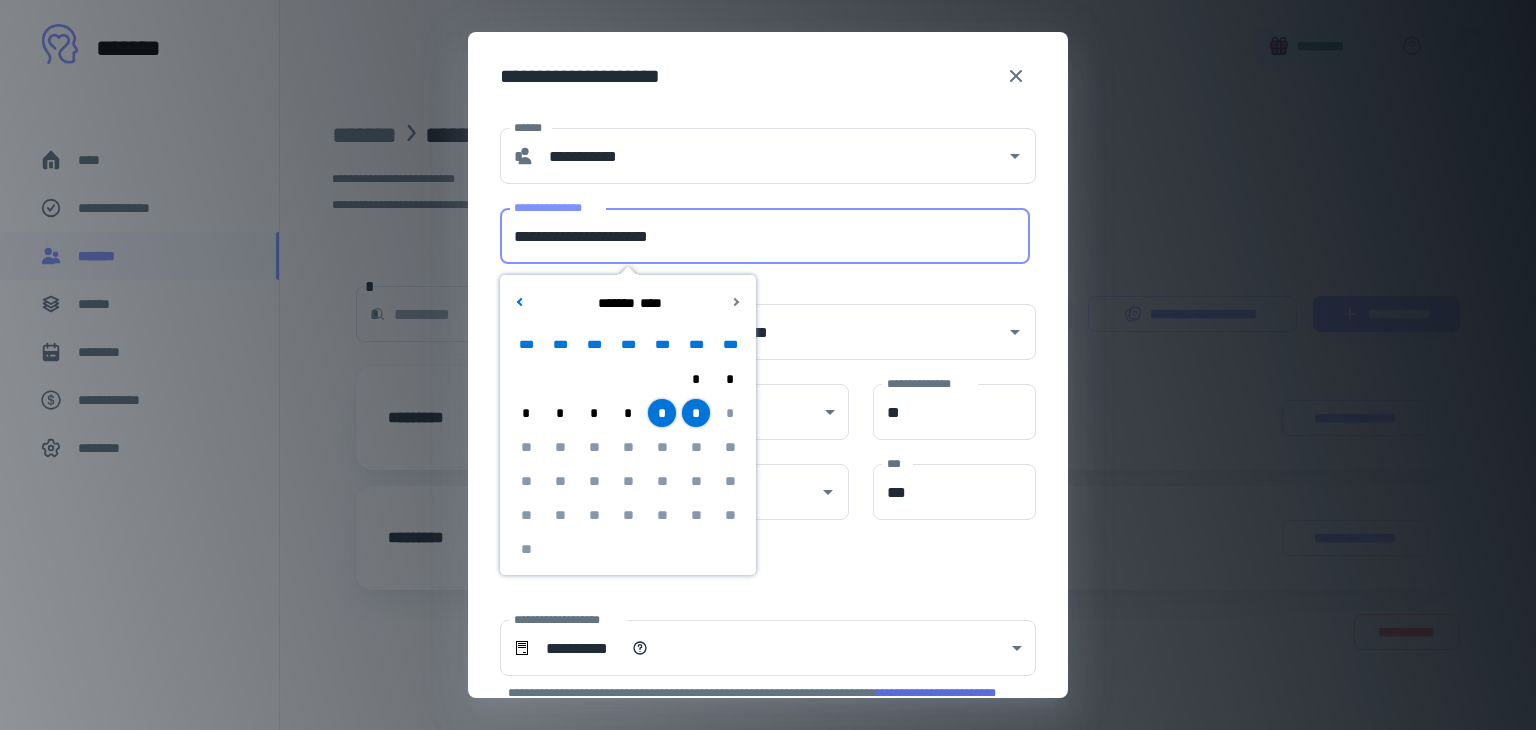 click on "**********" at bounding box center (765, 236) 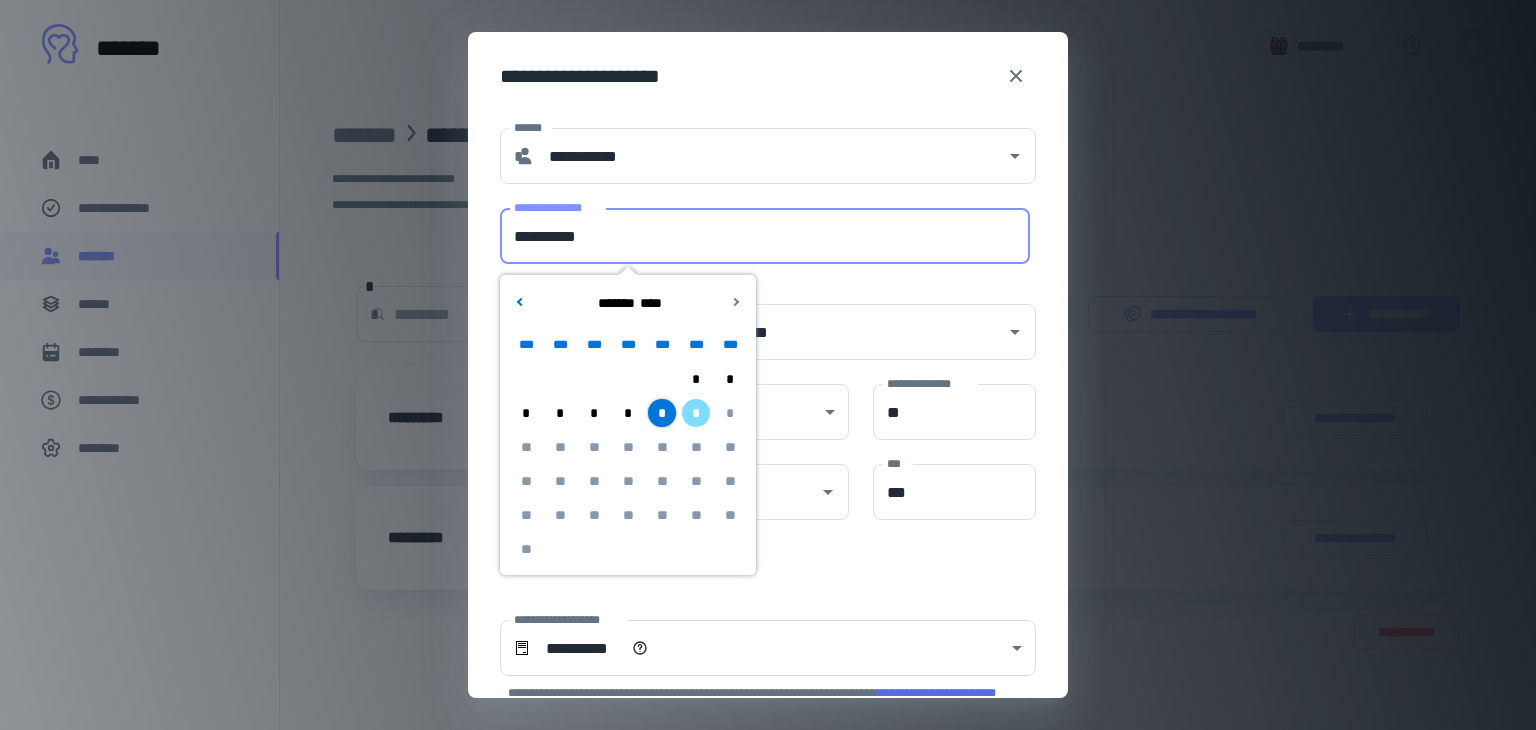 type on "**********" 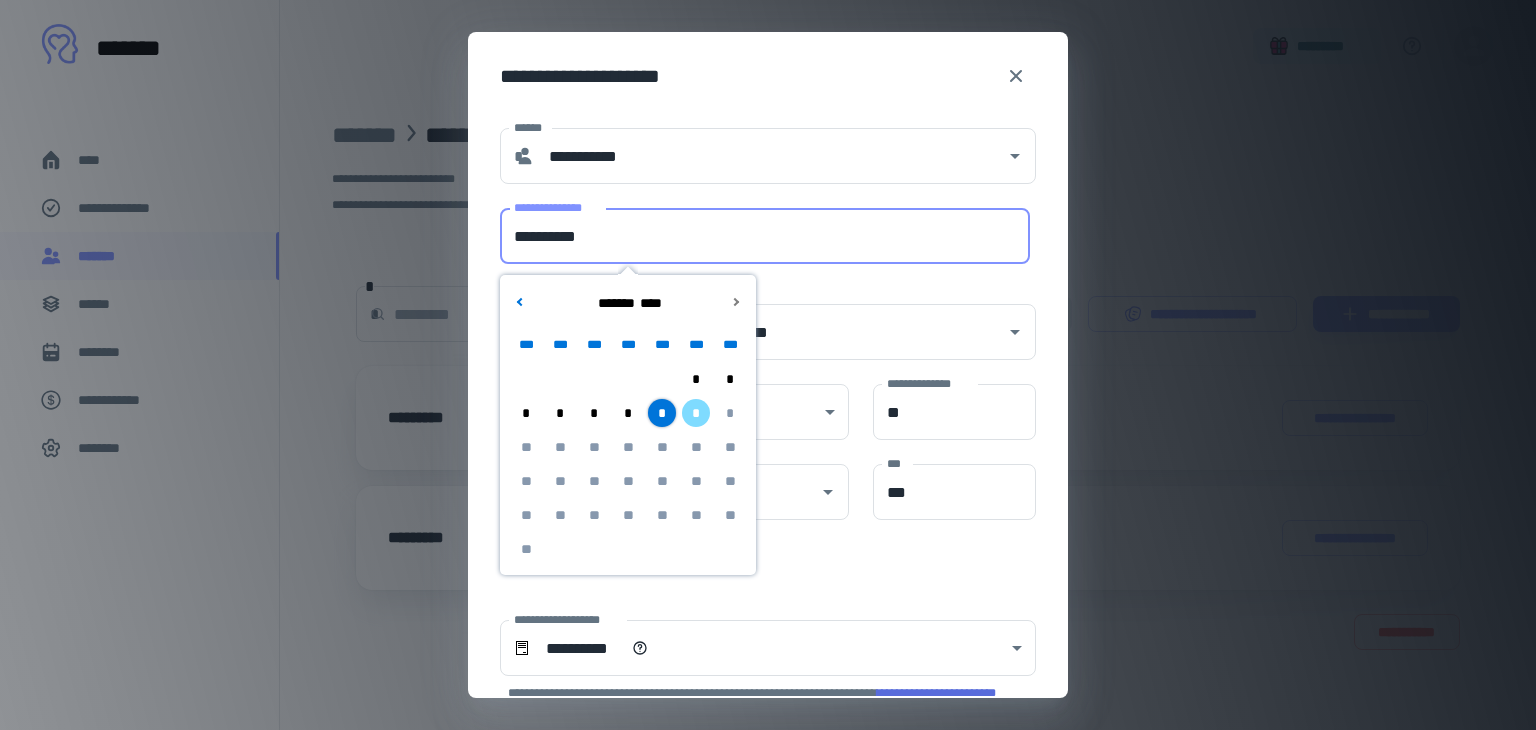 click on "**********" at bounding box center [768, 524] 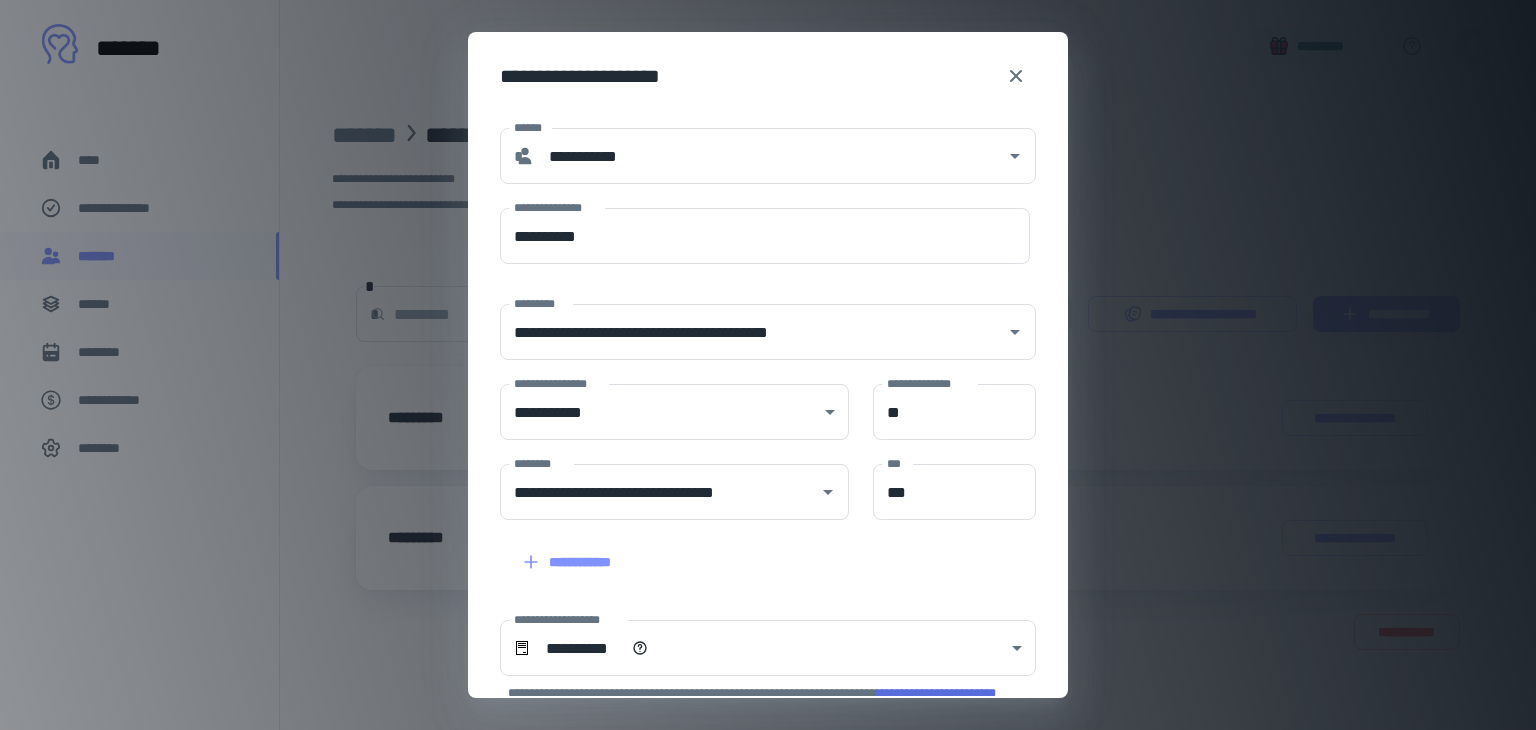 scroll, scrollTop: 238, scrollLeft: 0, axis: vertical 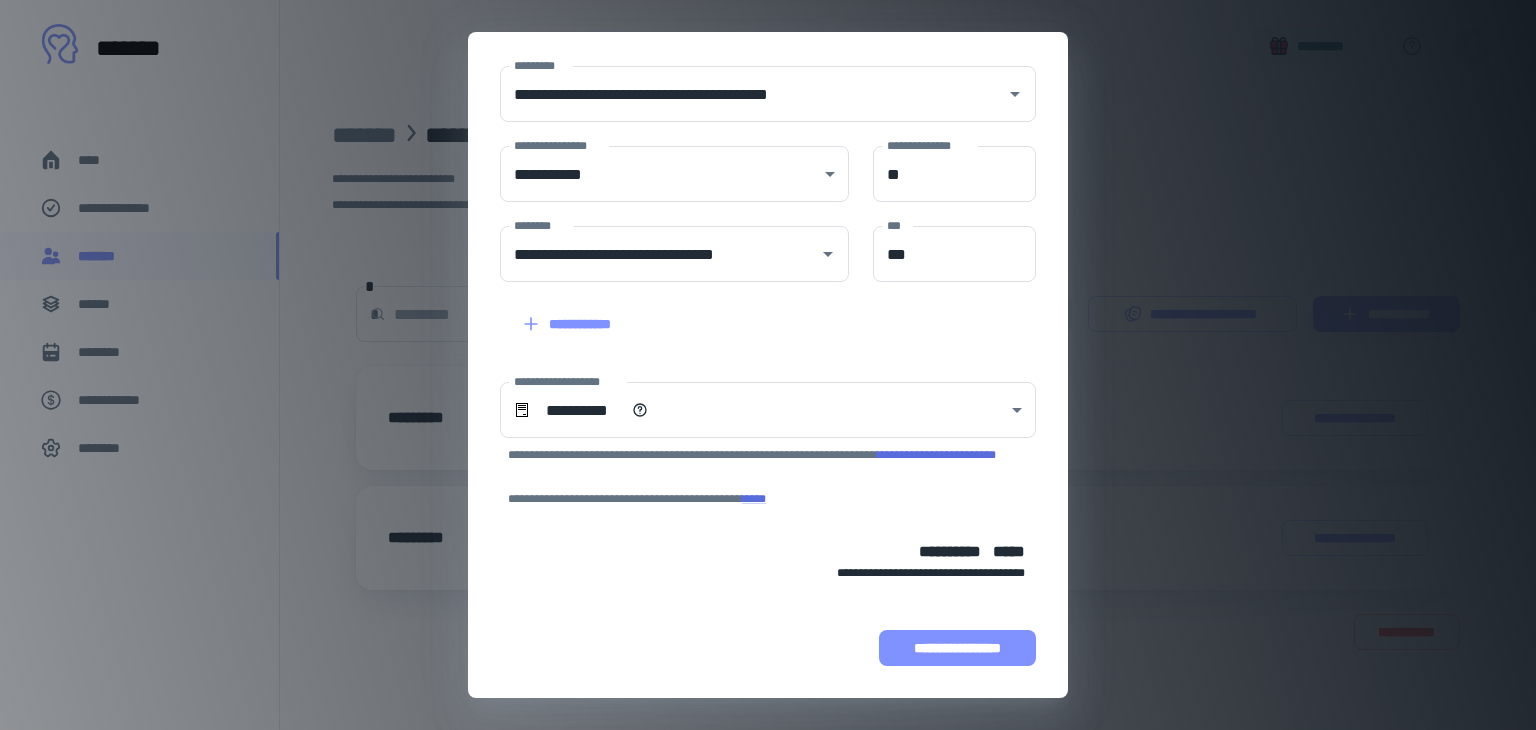 click on "**********" at bounding box center (957, 648) 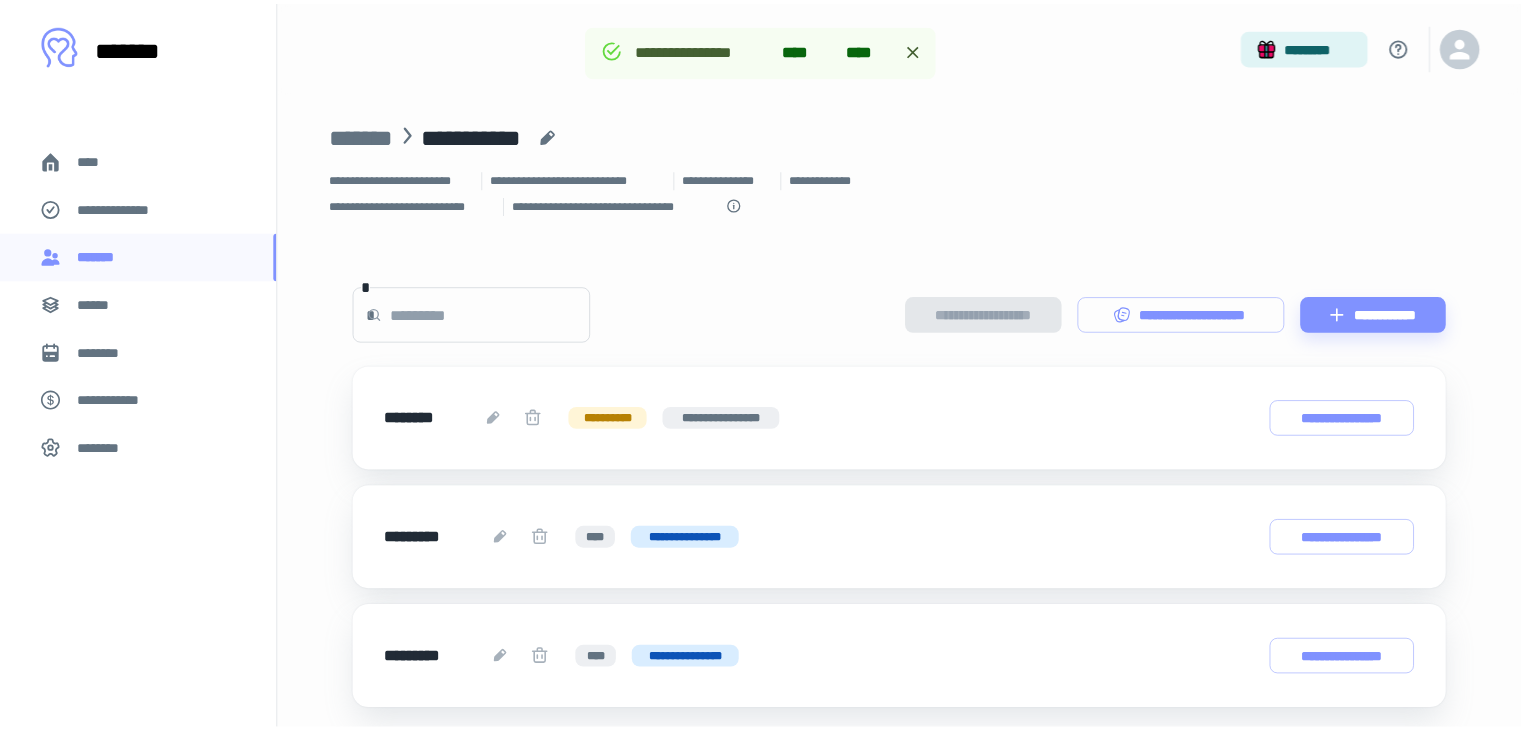 scroll, scrollTop: 364, scrollLeft: 0, axis: vertical 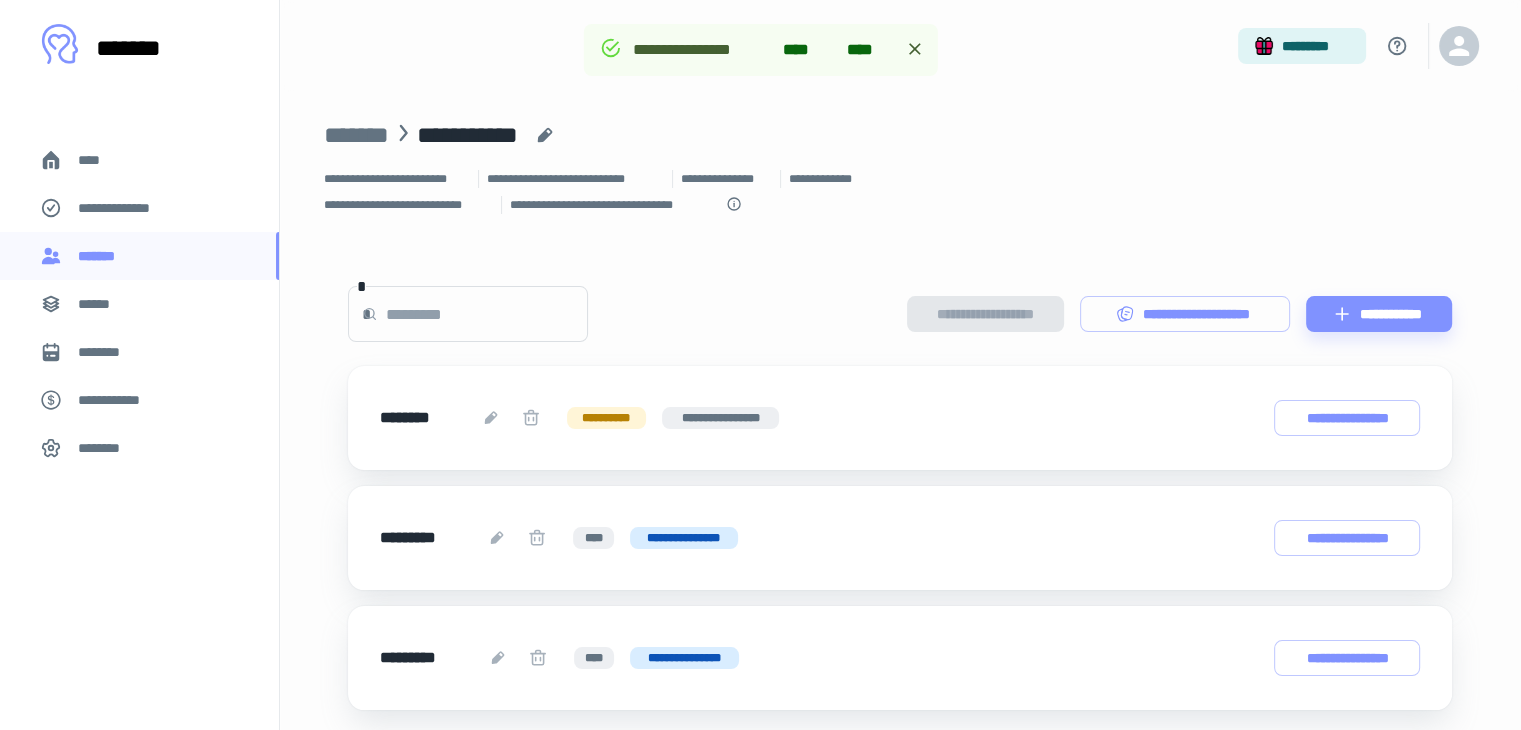 click at bounding box center [487, 314] 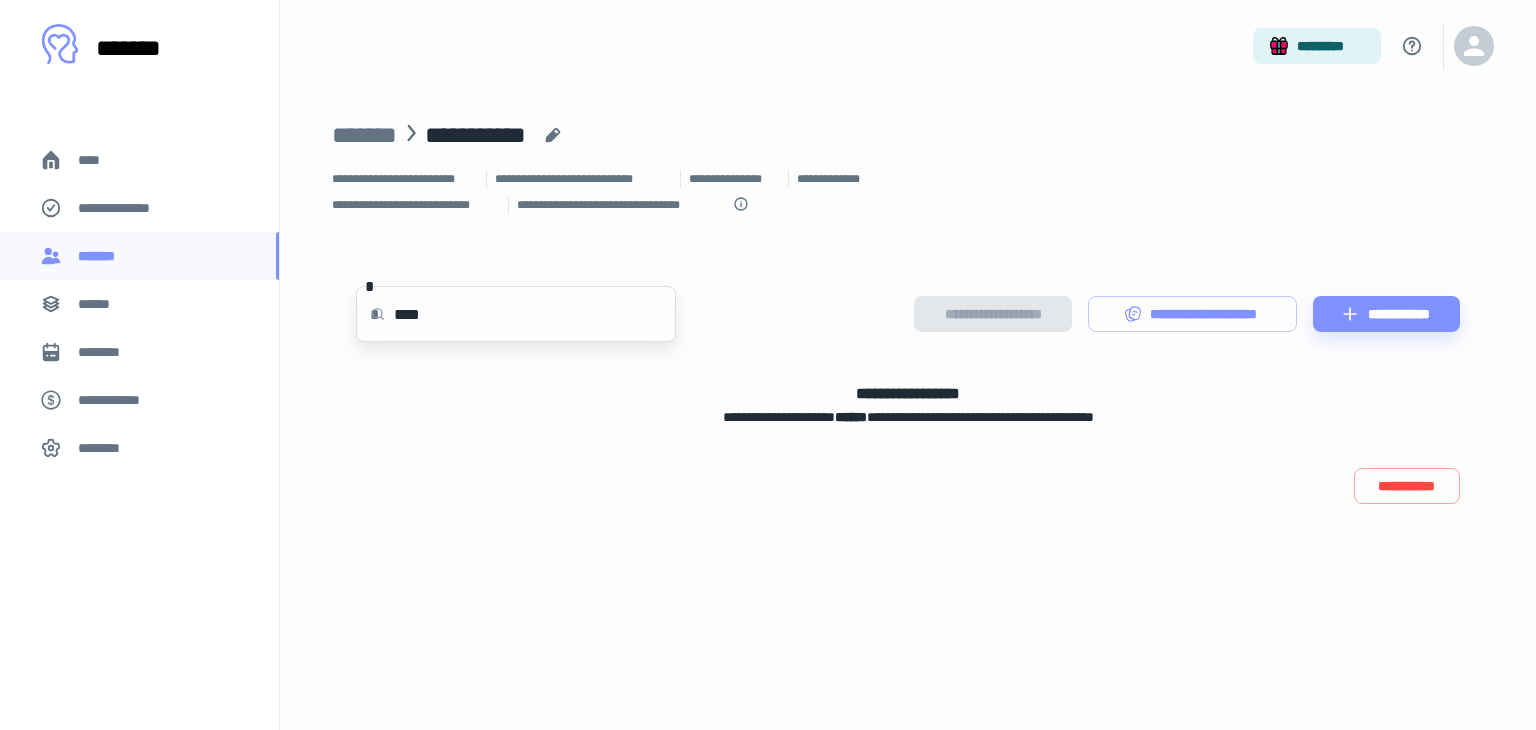 type on "****" 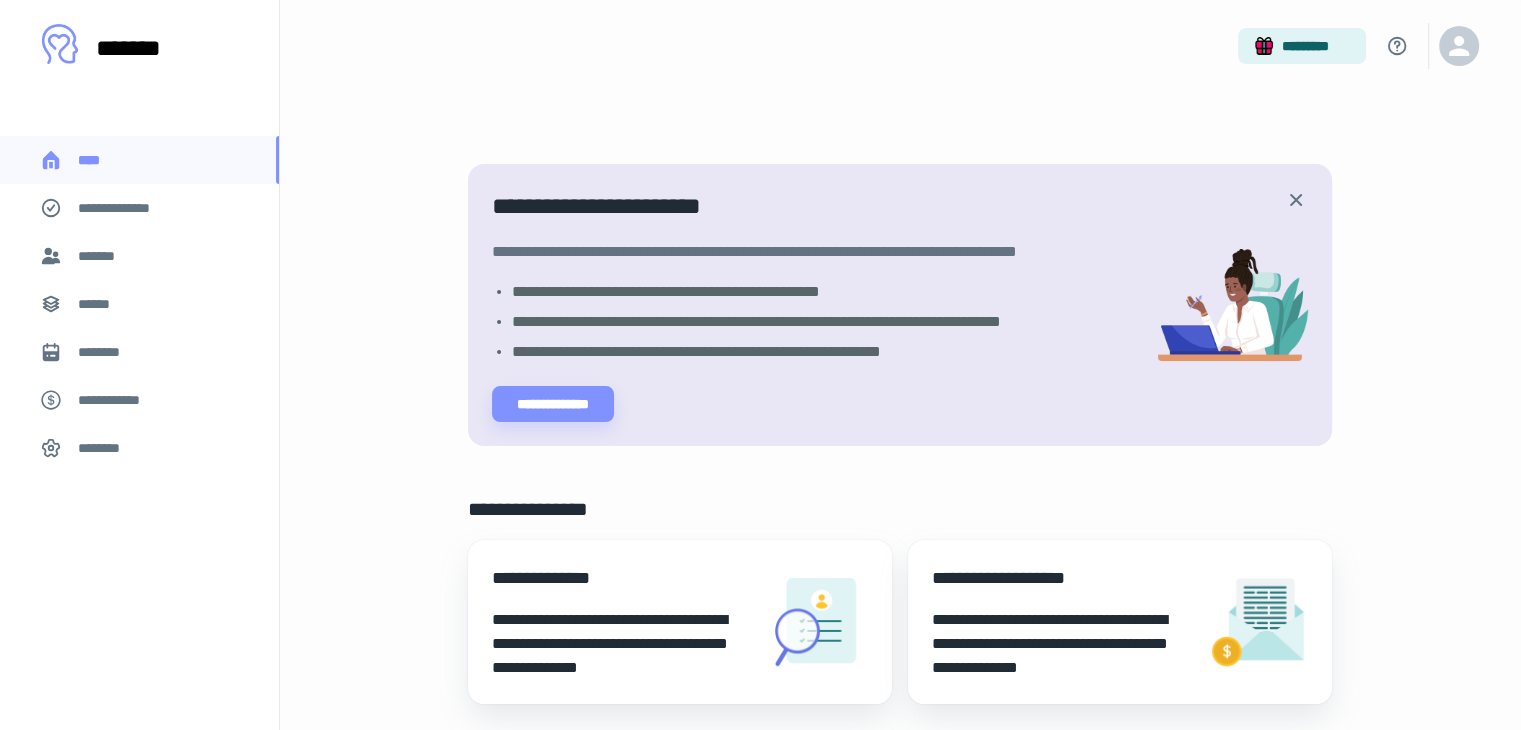 click on "******" at bounding box center (100, 304) 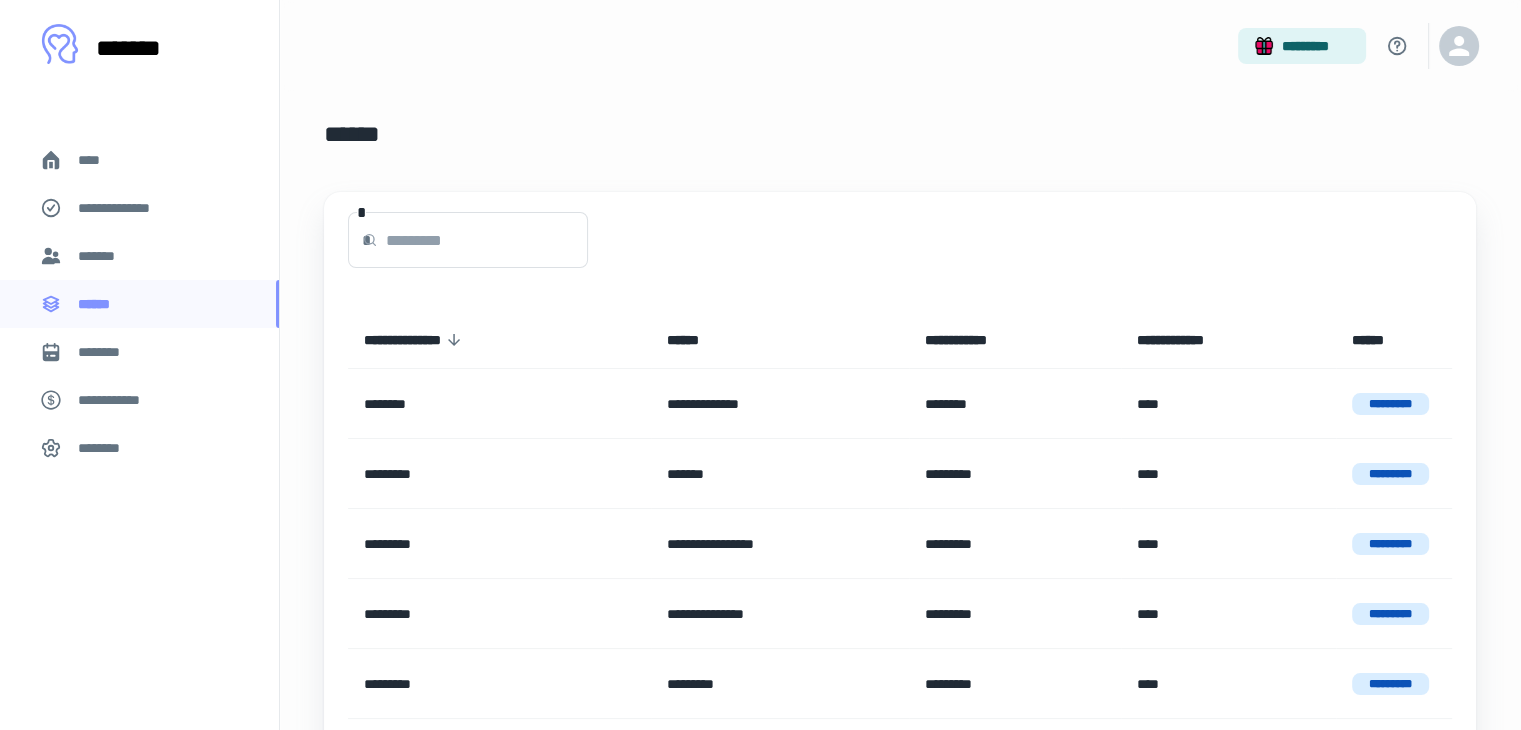 click on "*******" at bounding box center [101, 256] 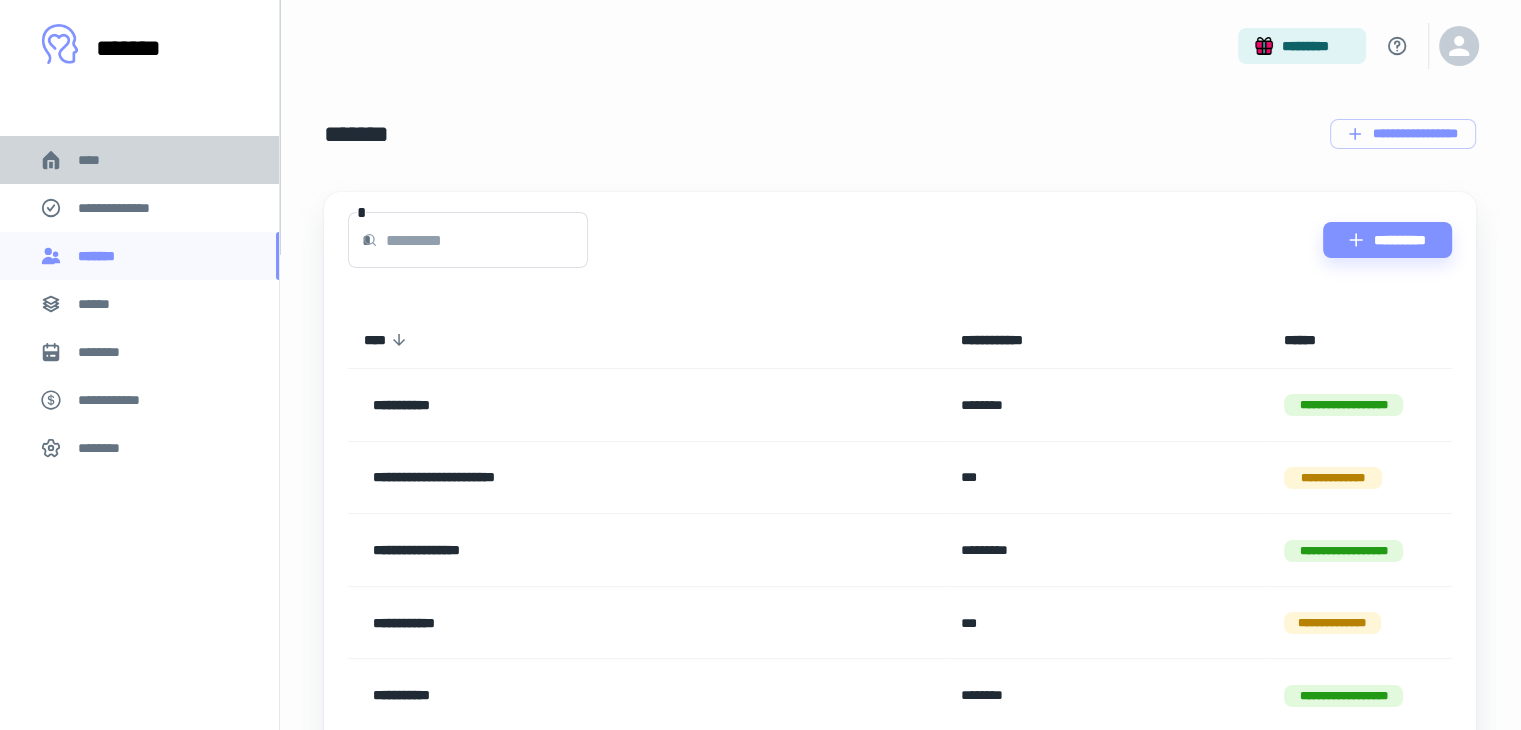 click on "****" at bounding box center (97, 160) 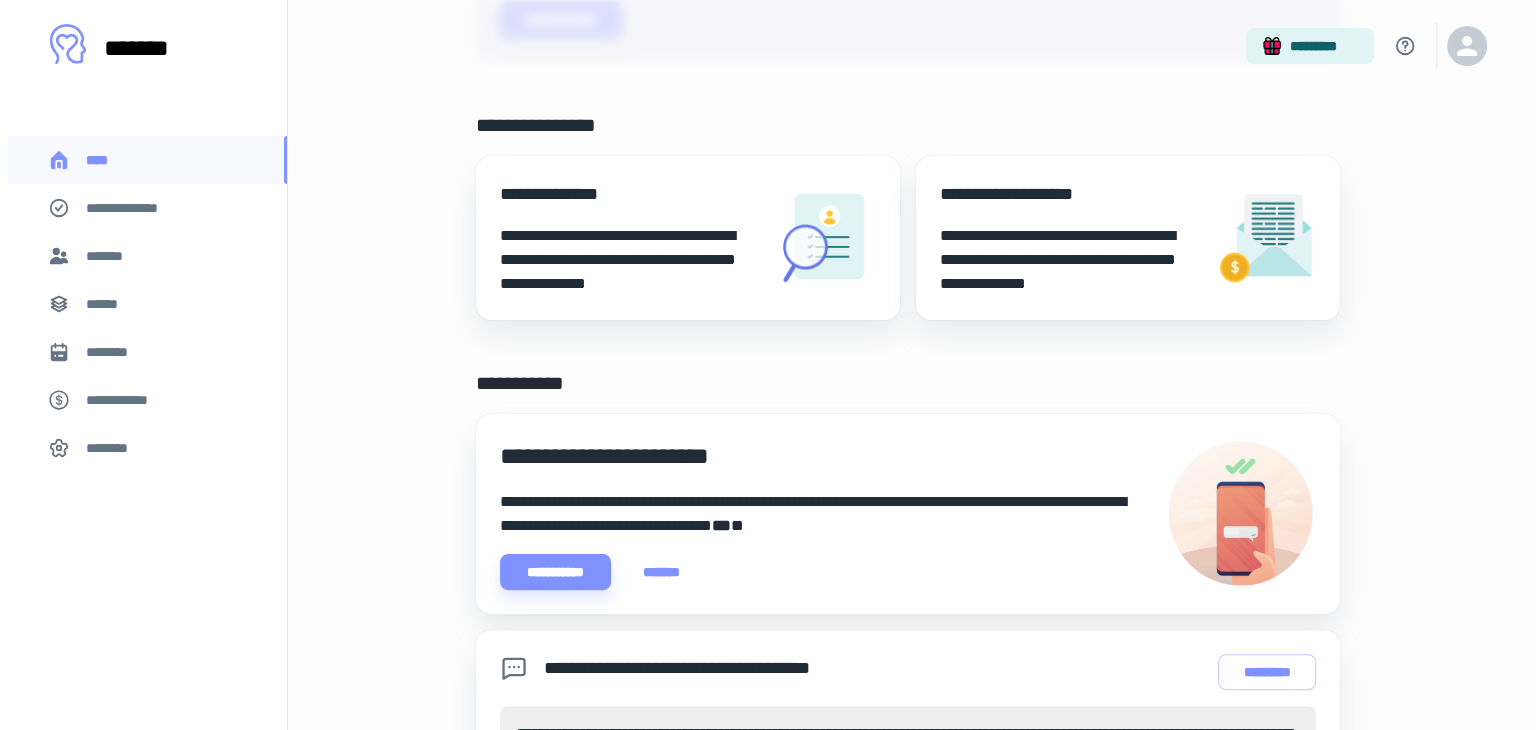 scroll, scrollTop: 400, scrollLeft: 0, axis: vertical 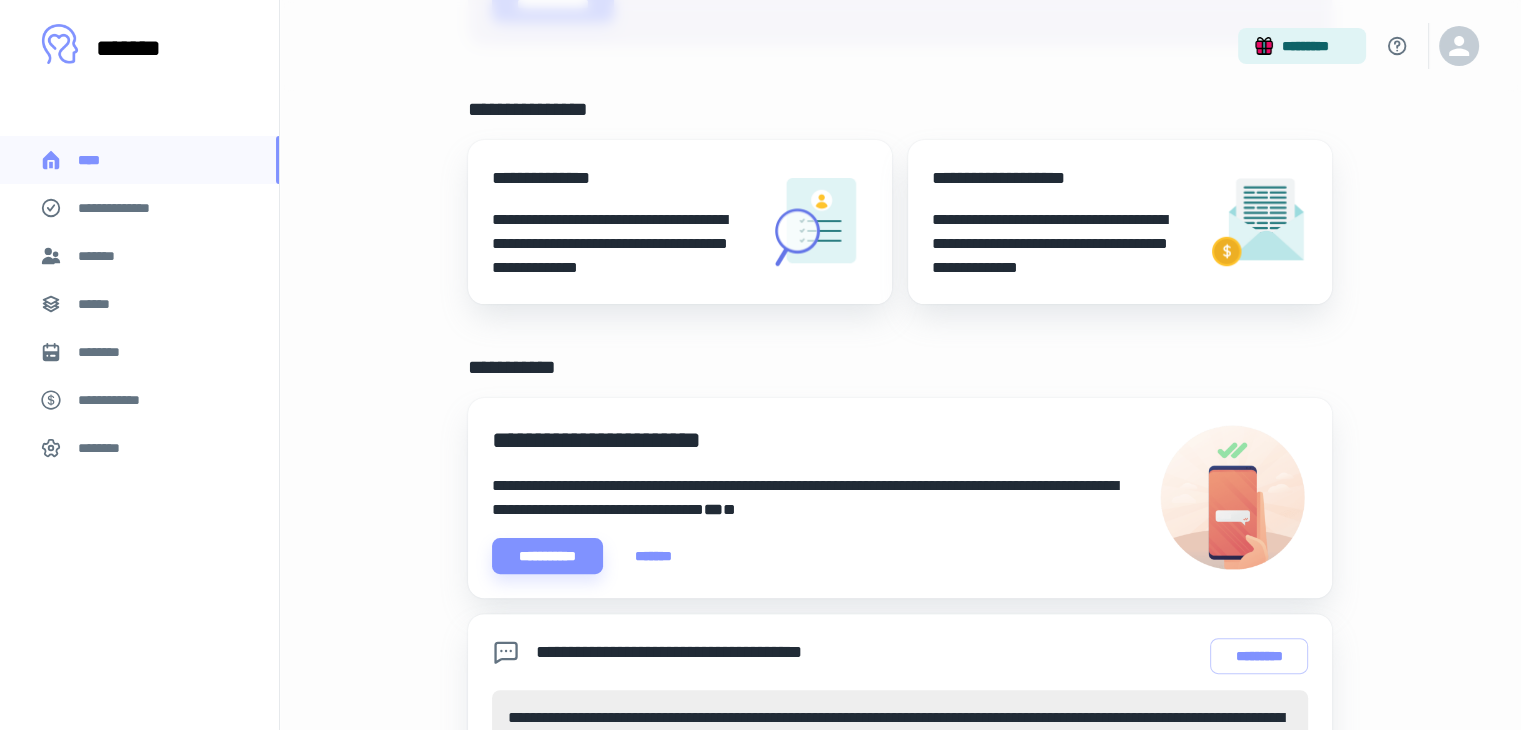 click on "**********" at bounding box center [1062, 244] 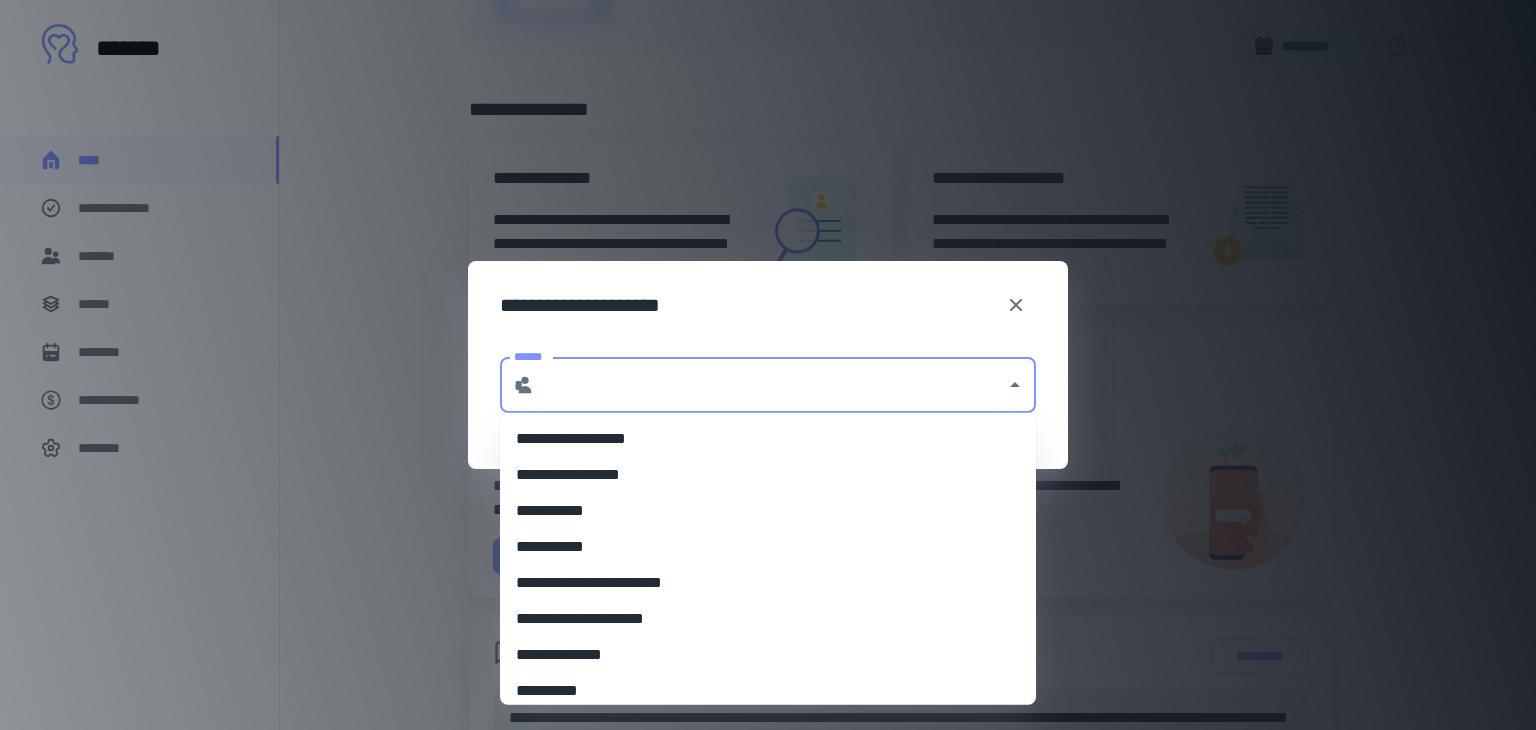 click on "******" at bounding box center (770, 385) 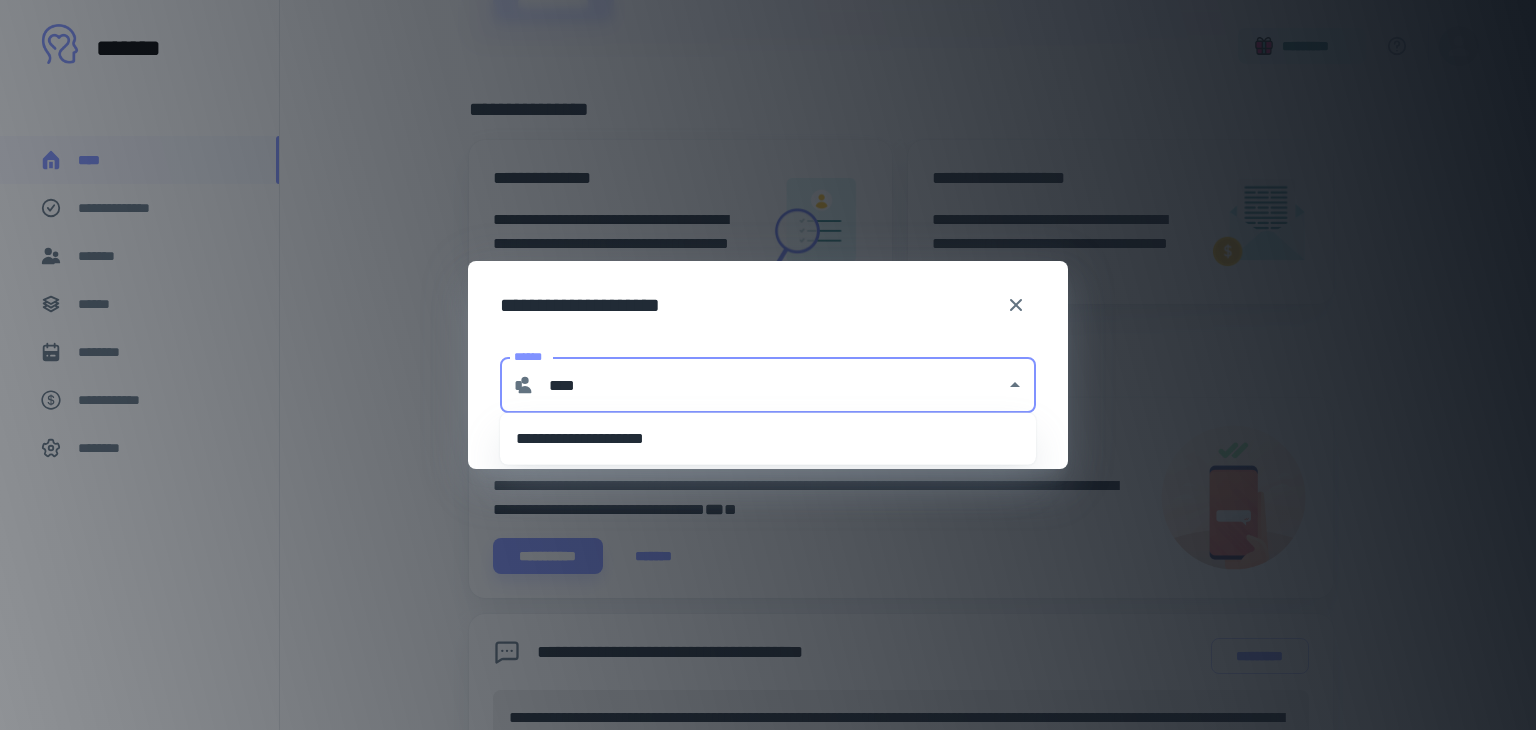 click on "**********" at bounding box center (768, 439) 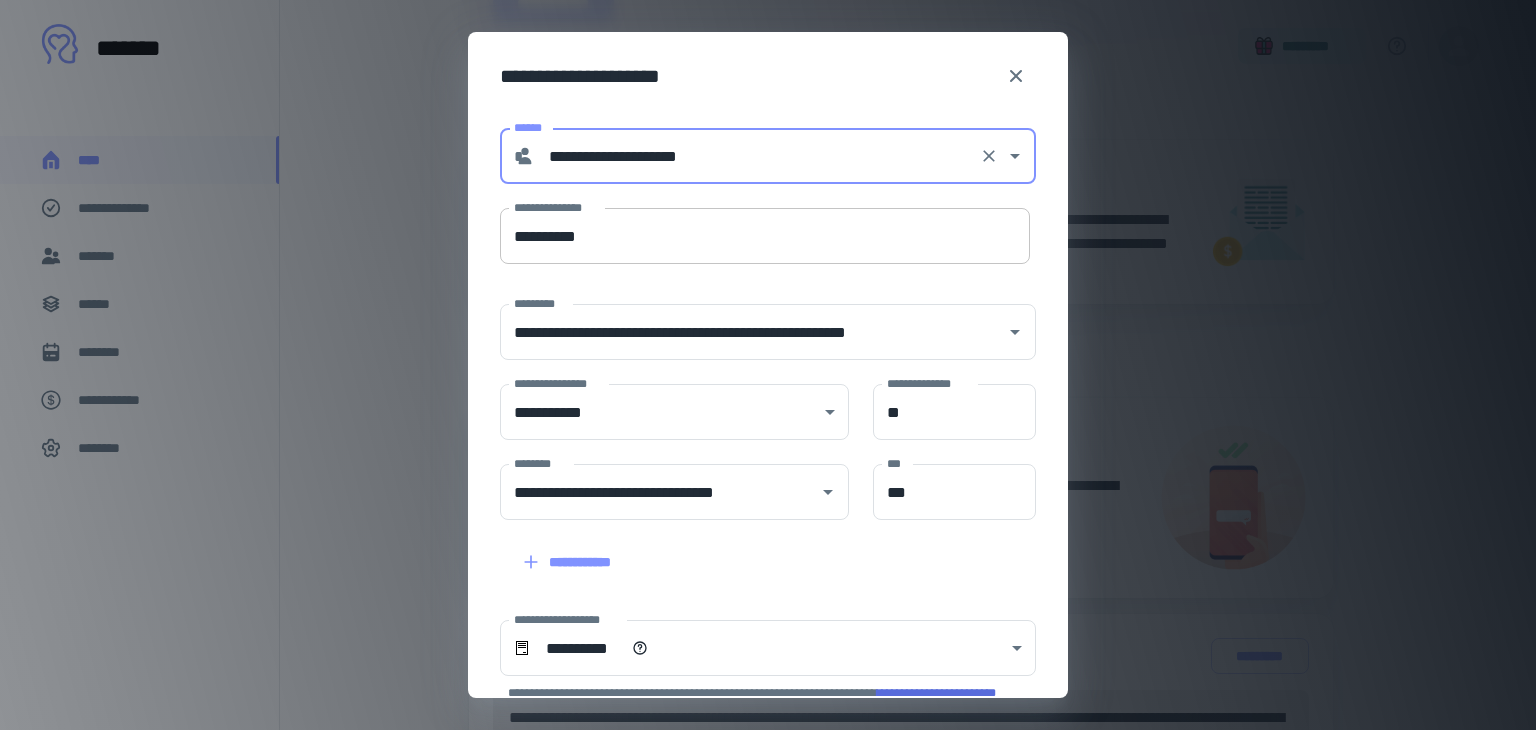 type on "**********" 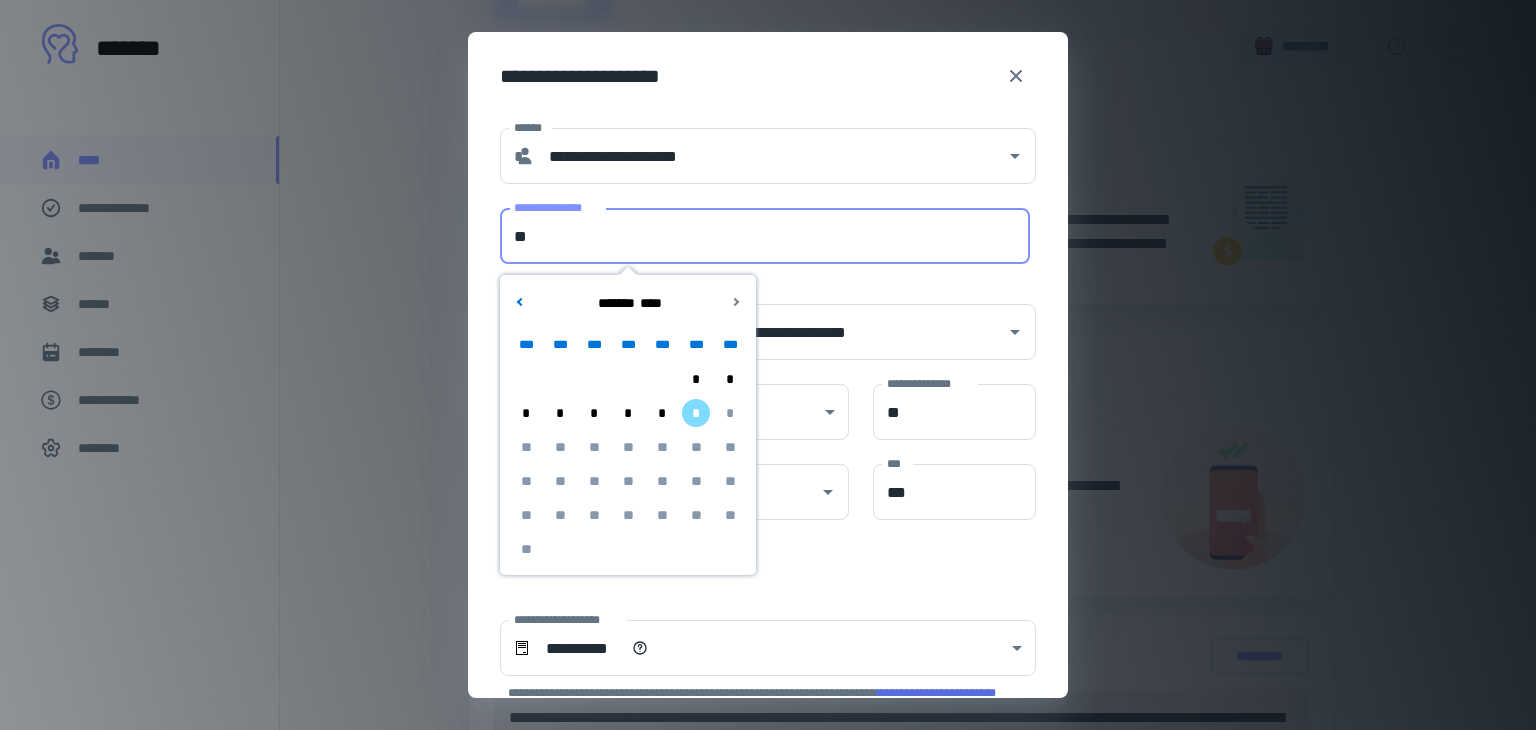 type on "*" 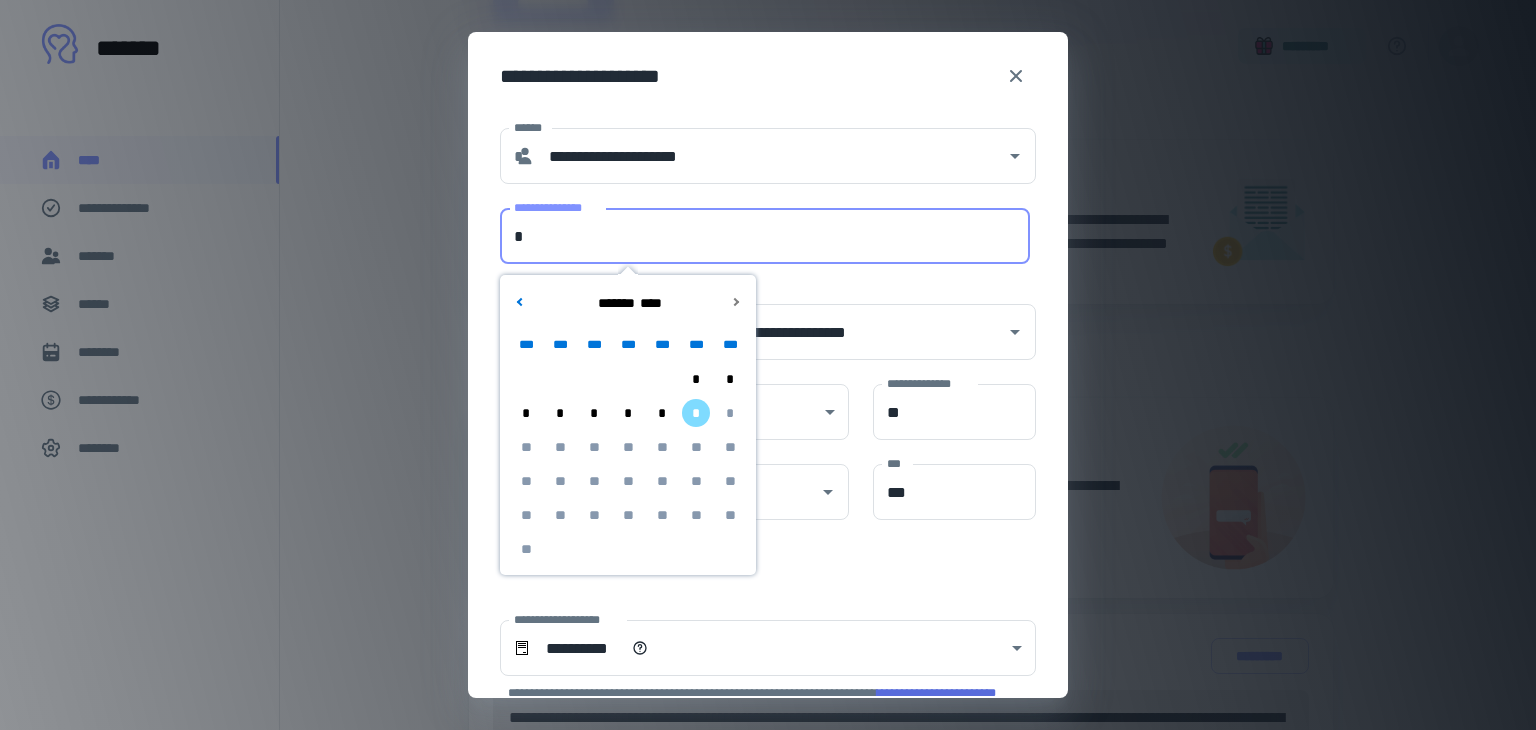 click on "*" at bounding box center [662, 413] 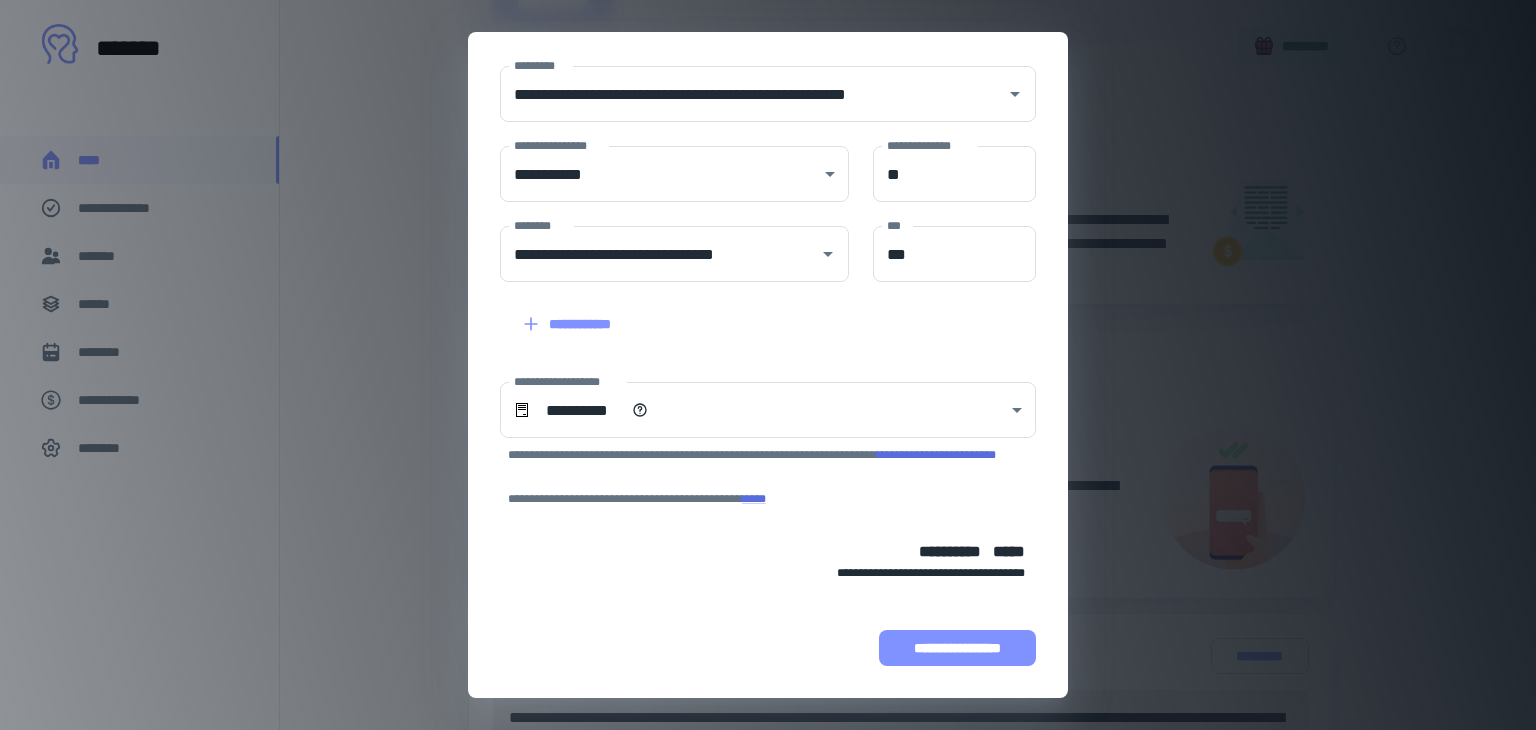 scroll, scrollTop: 0, scrollLeft: 0, axis: both 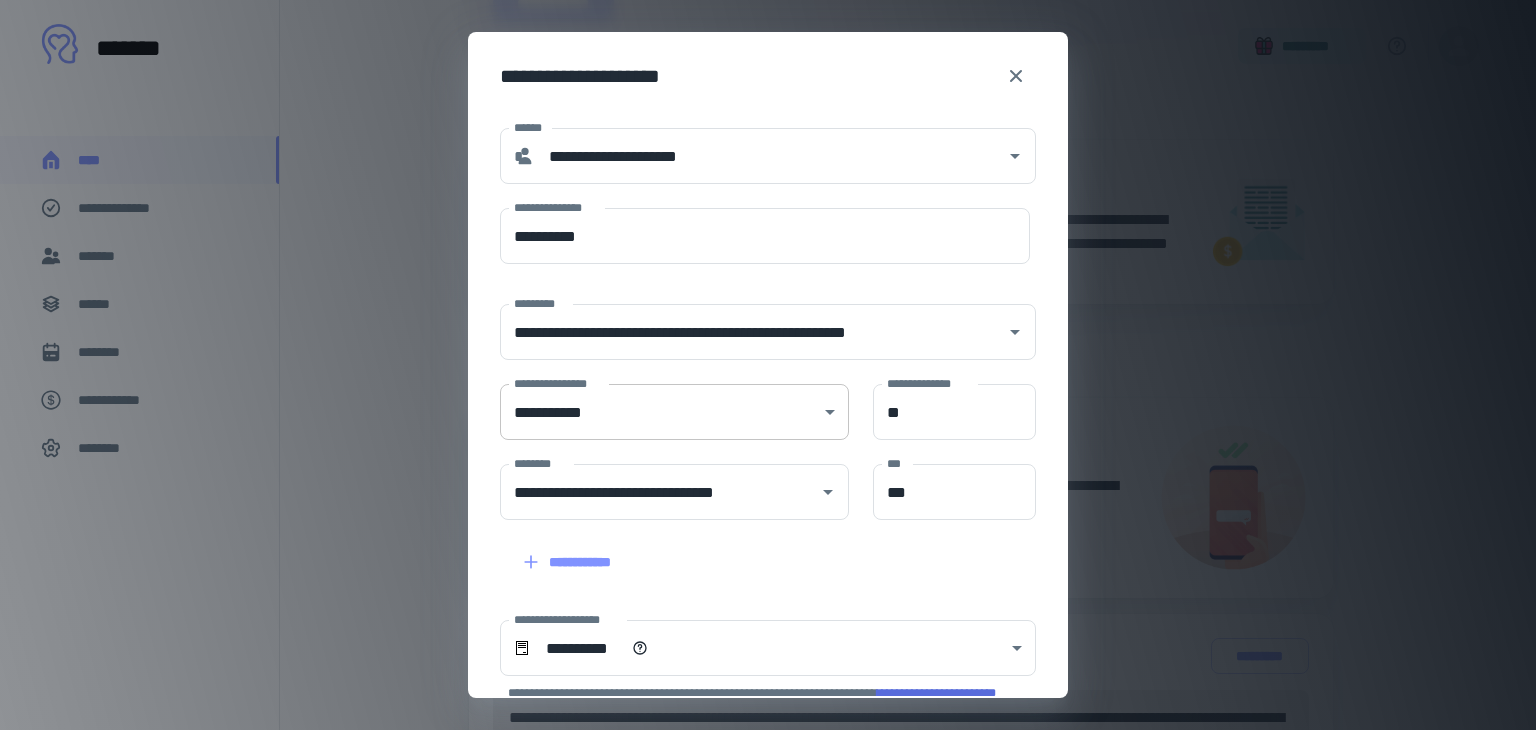 click on "**********" at bounding box center (768, -35) 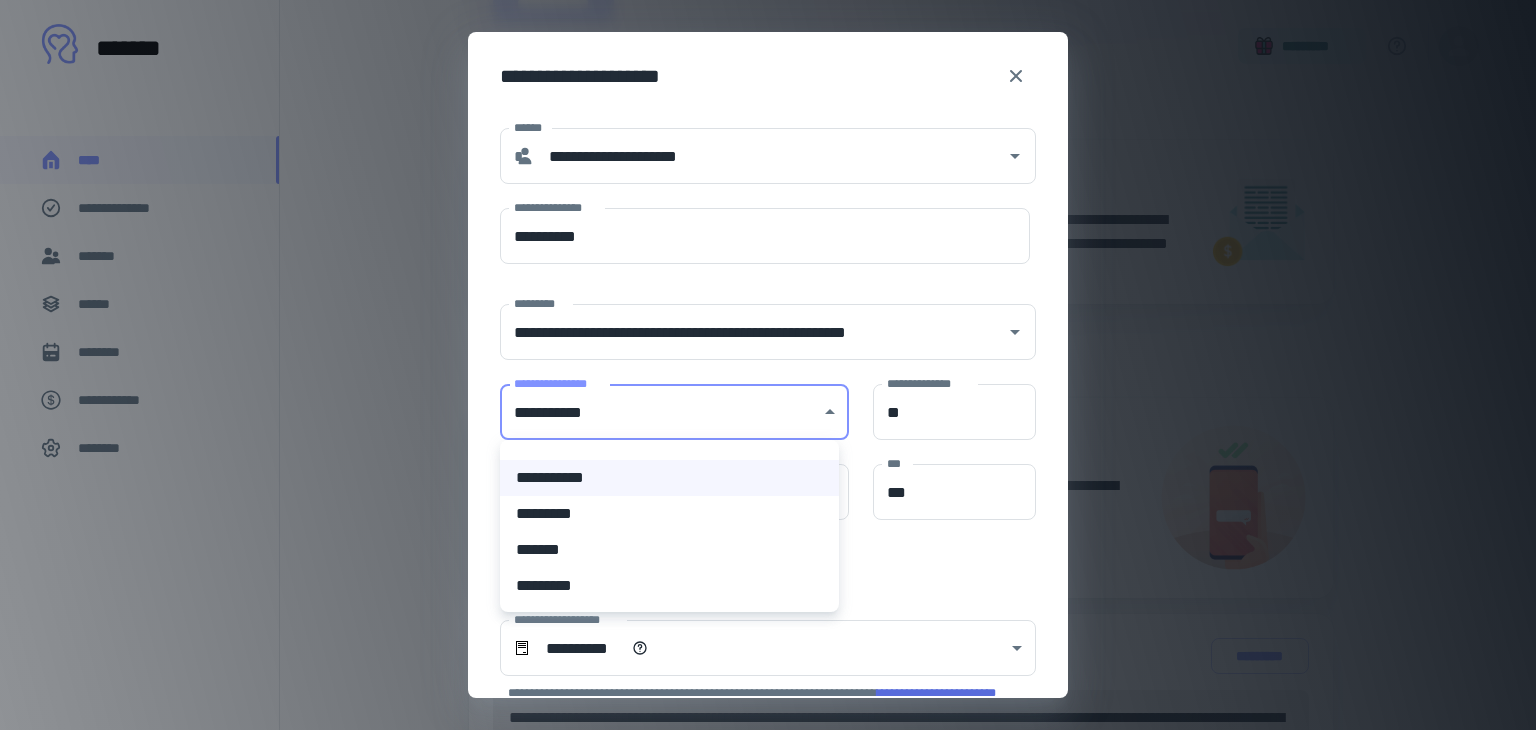 click on "*********" at bounding box center (669, 514) 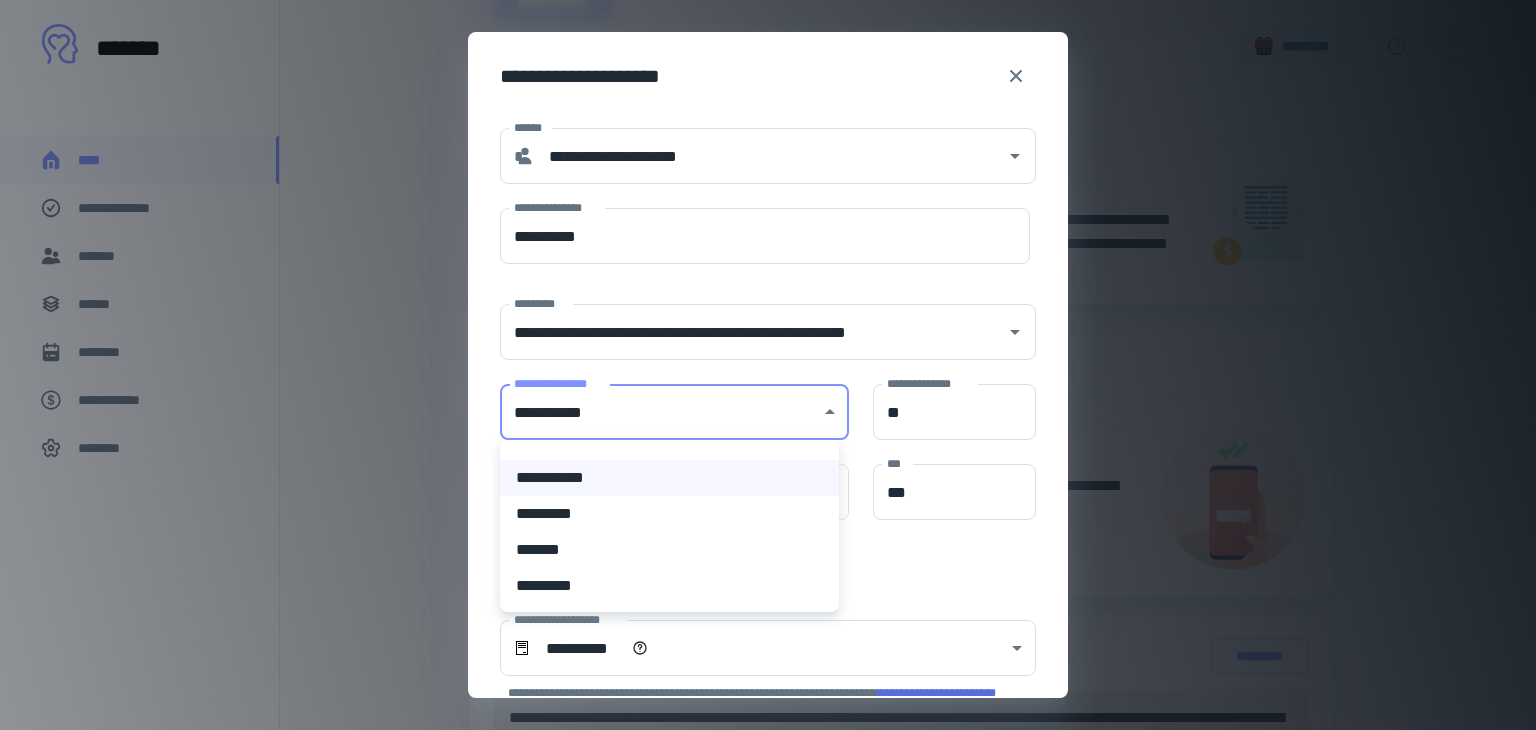 type on "**" 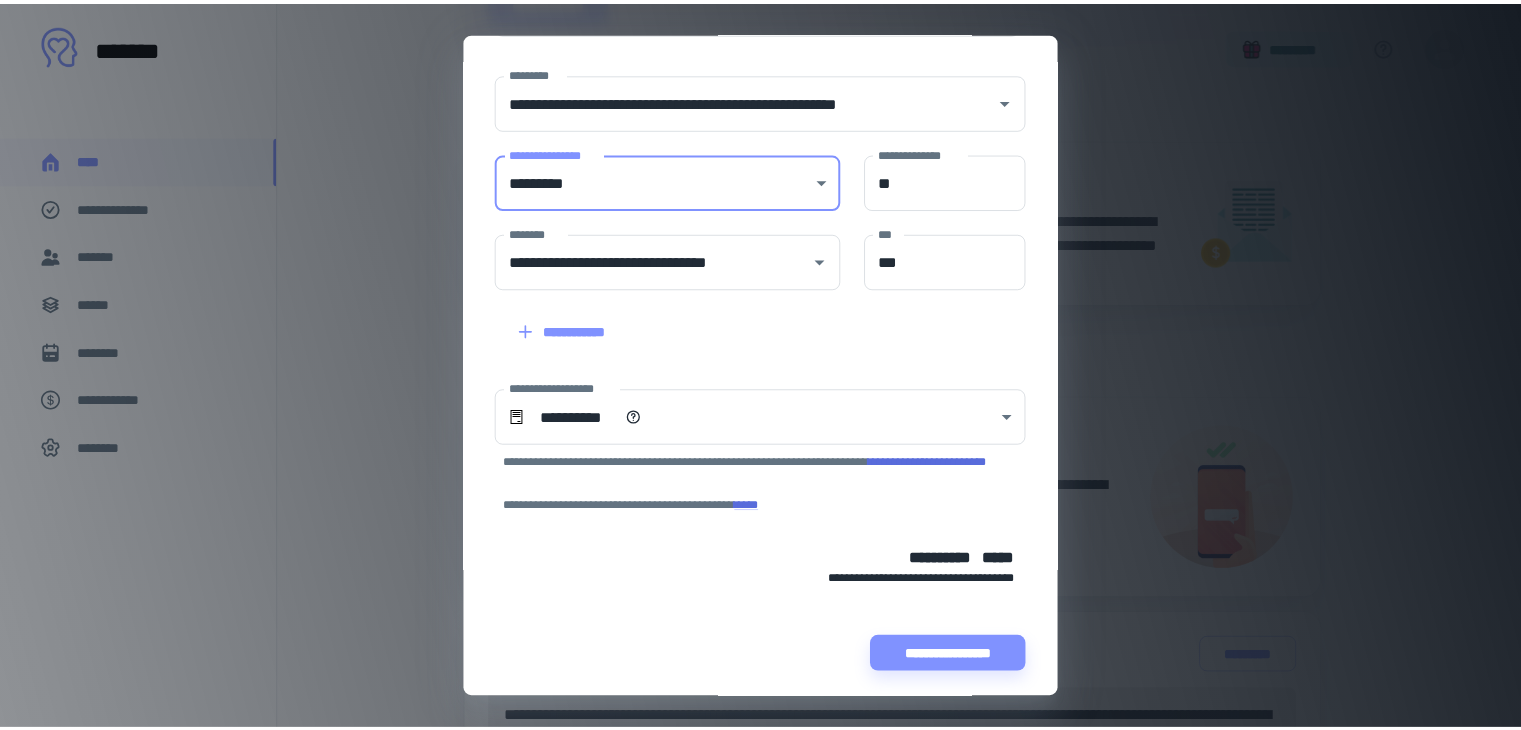 scroll, scrollTop: 238, scrollLeft: 0, axis: vertical 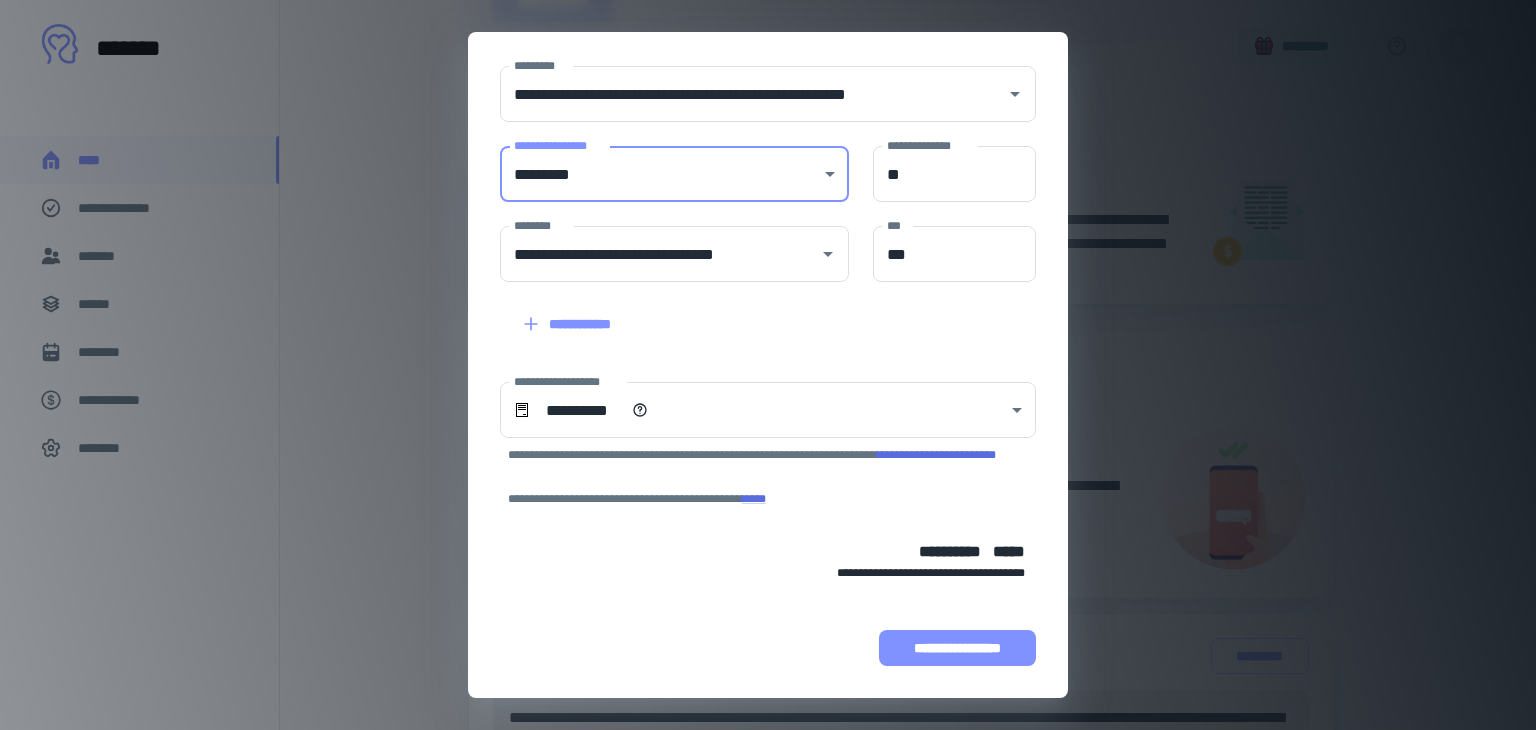 click on "**********" at bounding box center [957, 648] 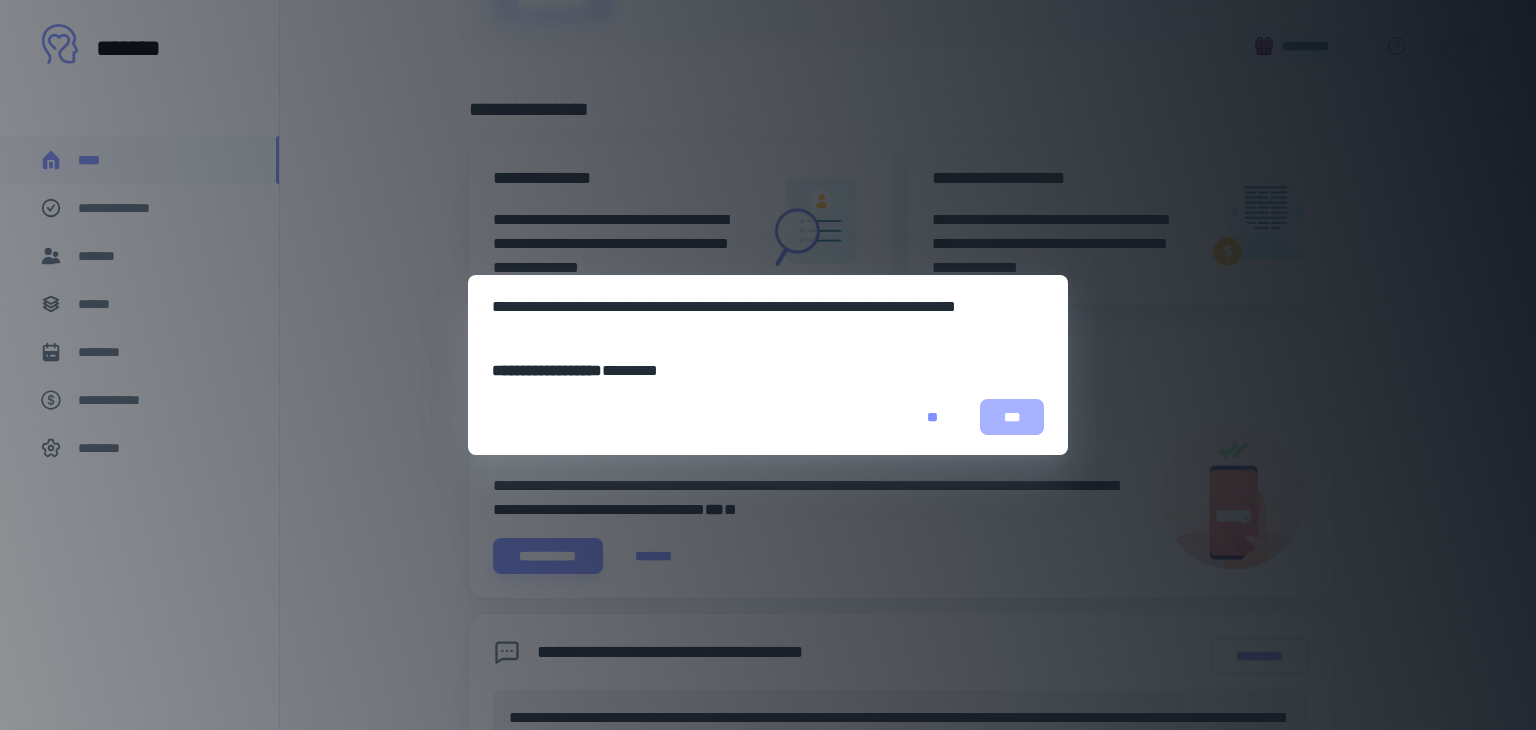 click on "***" at bounding box center [1012, 417] 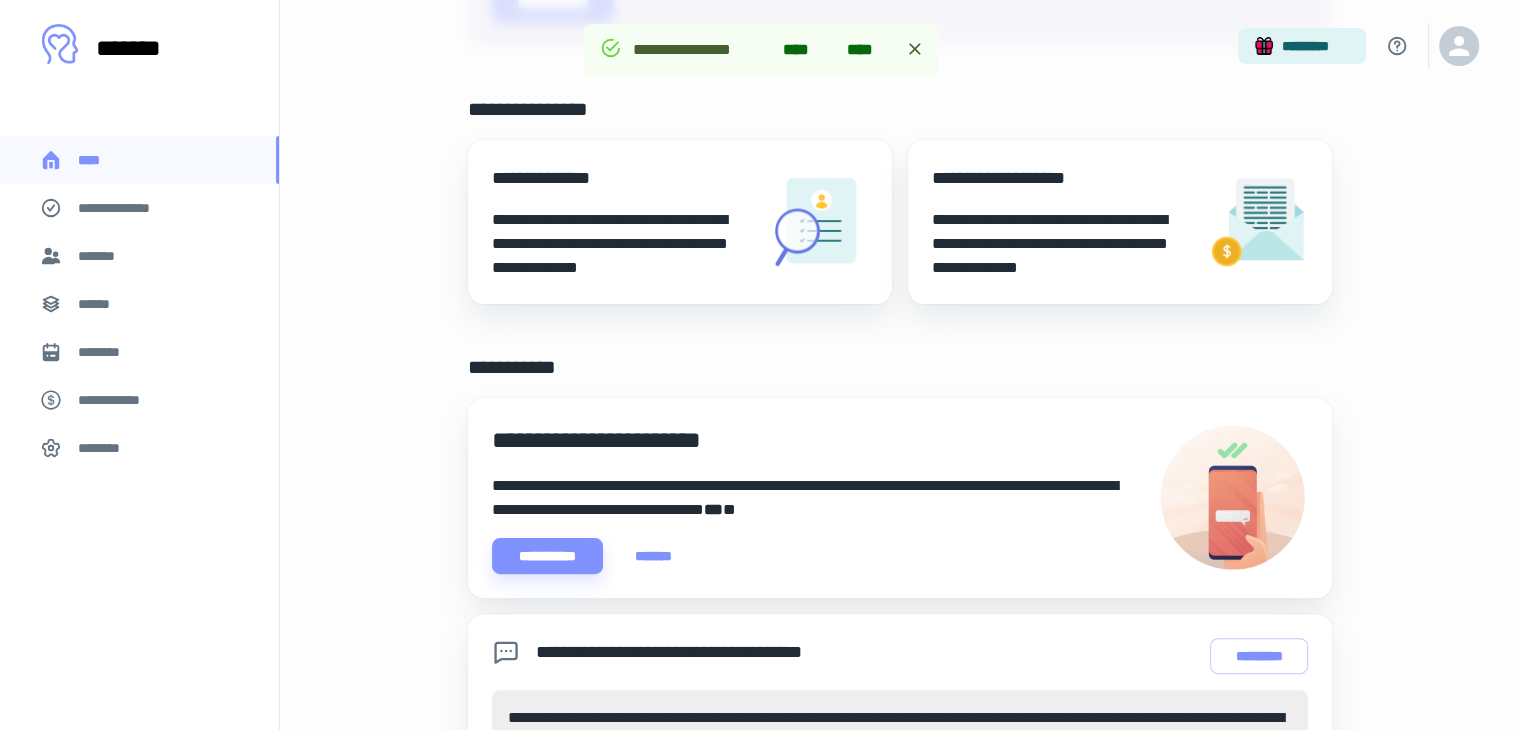 click on "*******" at bounding box center (139, 256) 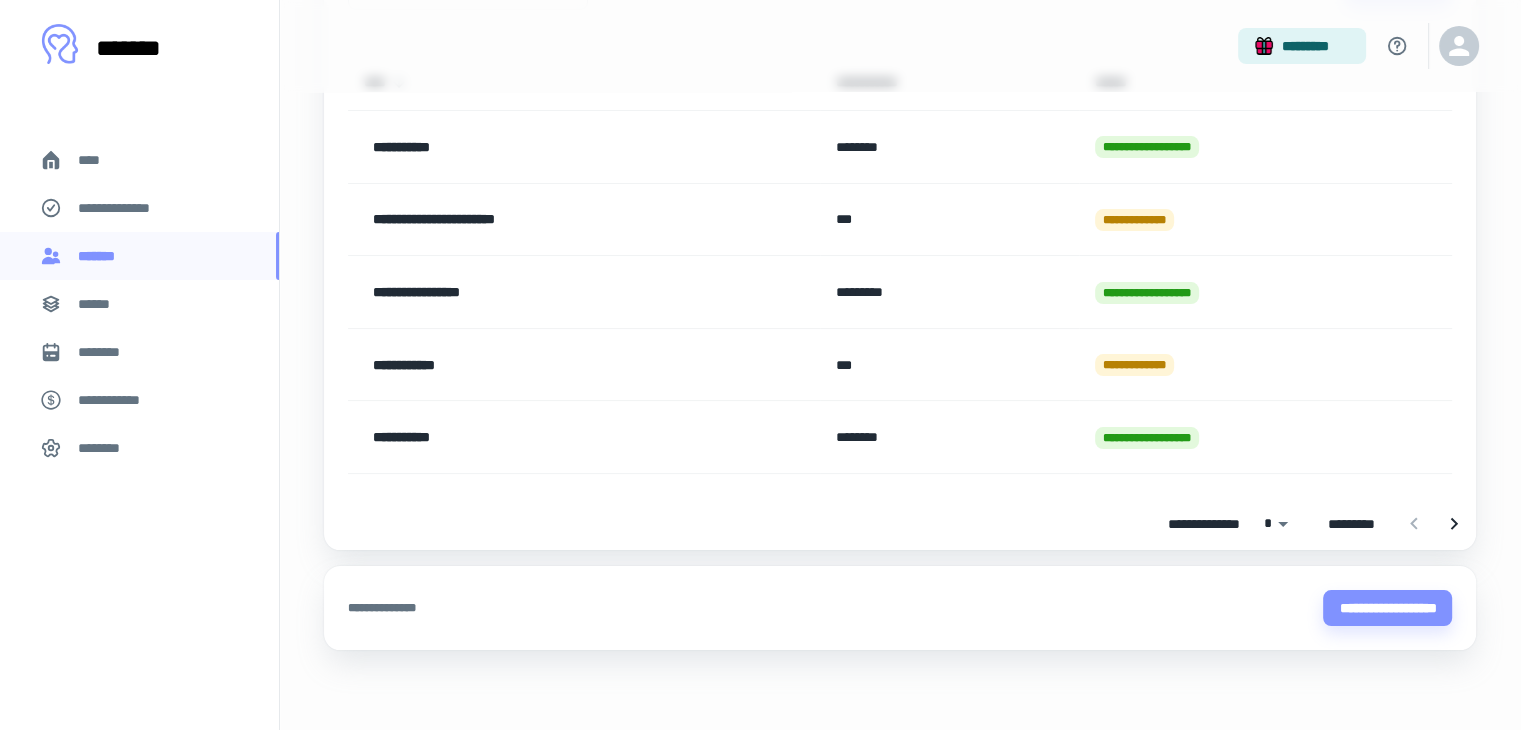 scroll, scrollTop: 0, scrollLeft: 0, axis: both 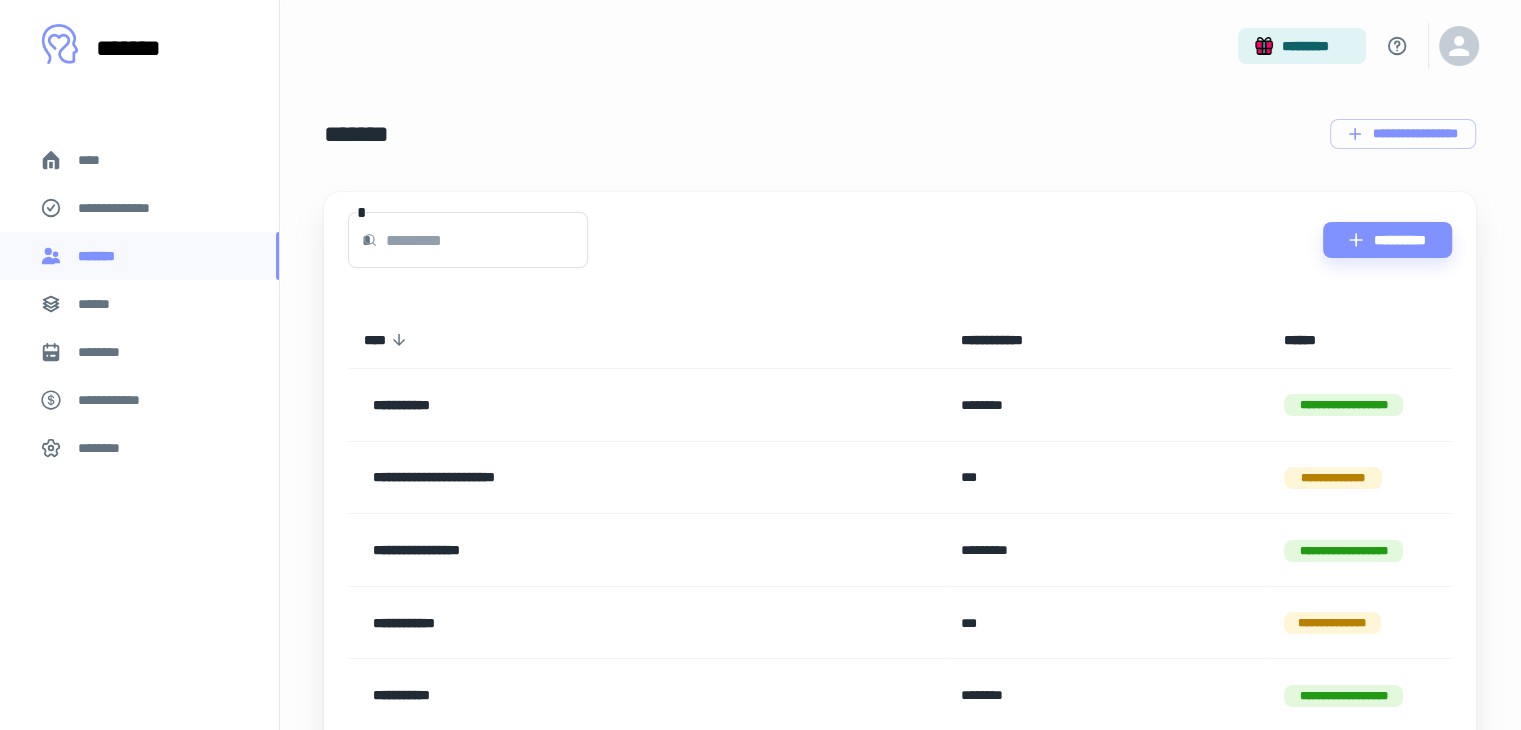 click at bounding box center (487, 240) 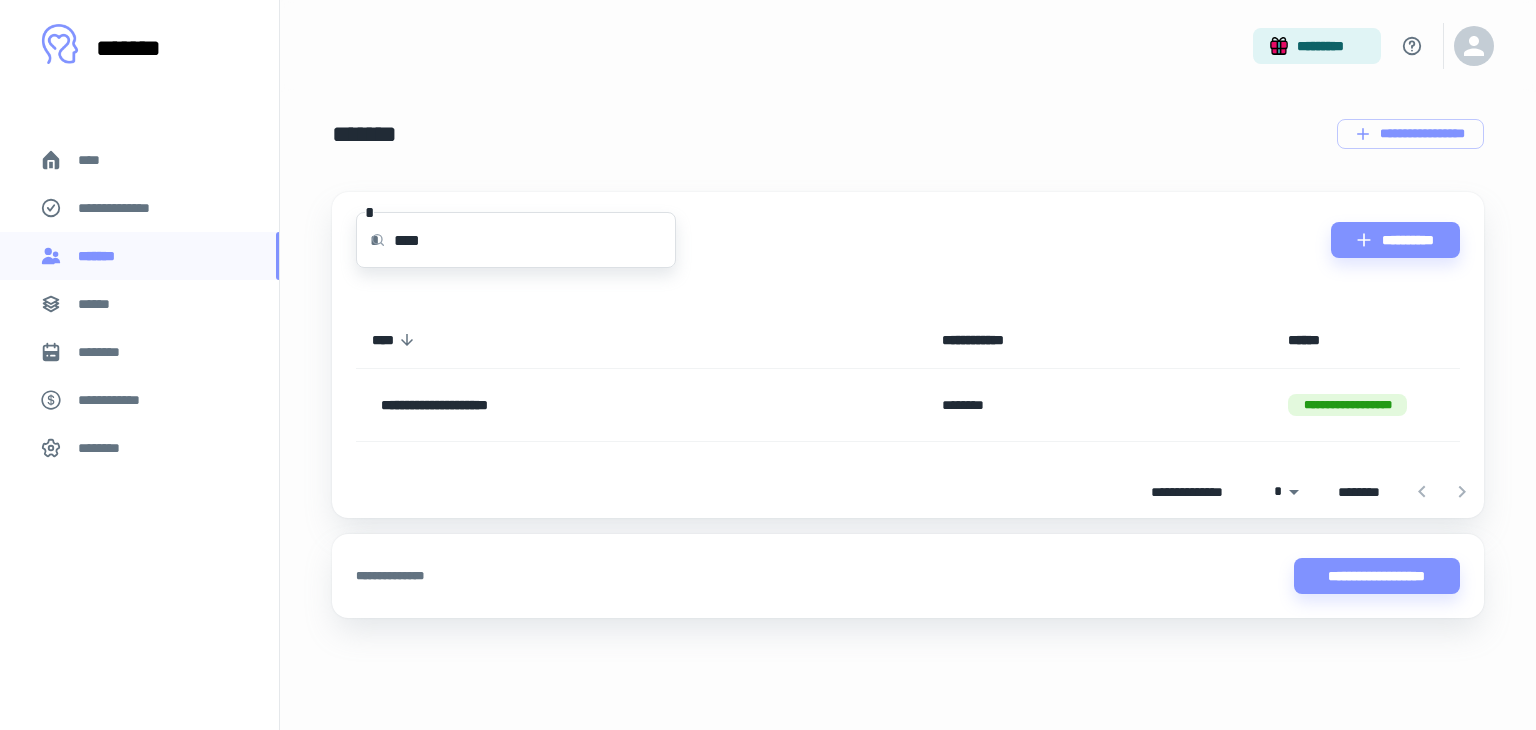 type on "****" 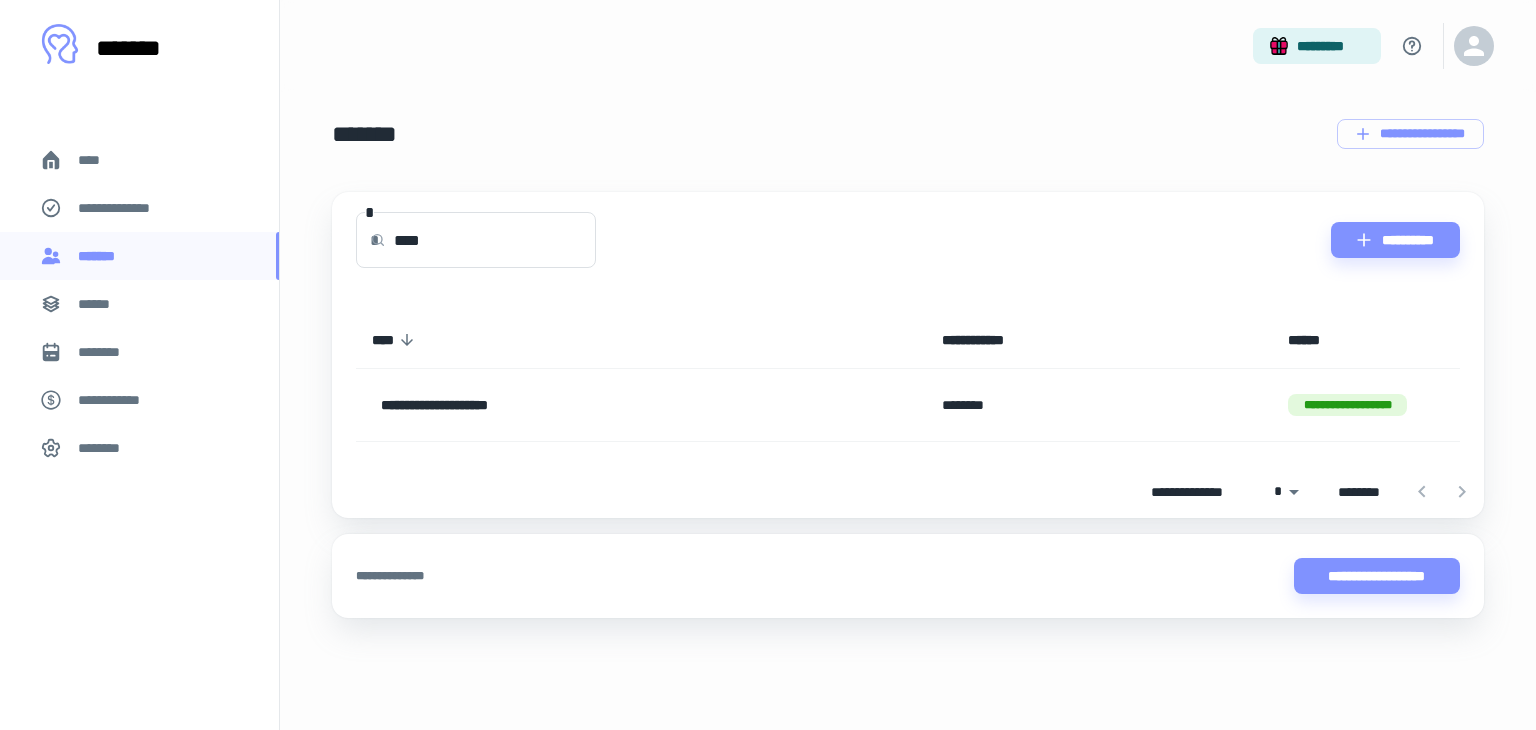 click at bounding box center (1442, 492) 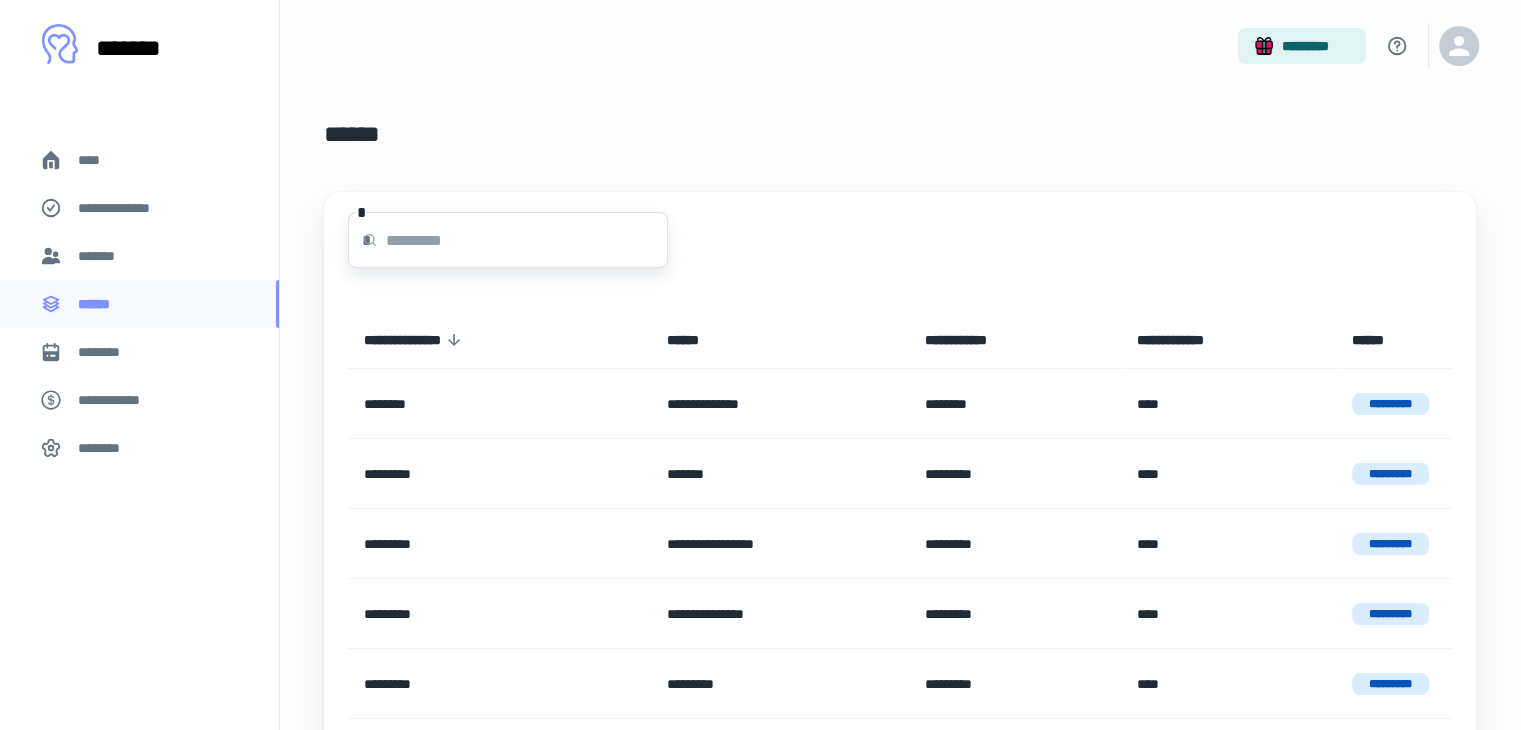 click at bounding box center (527, 240) 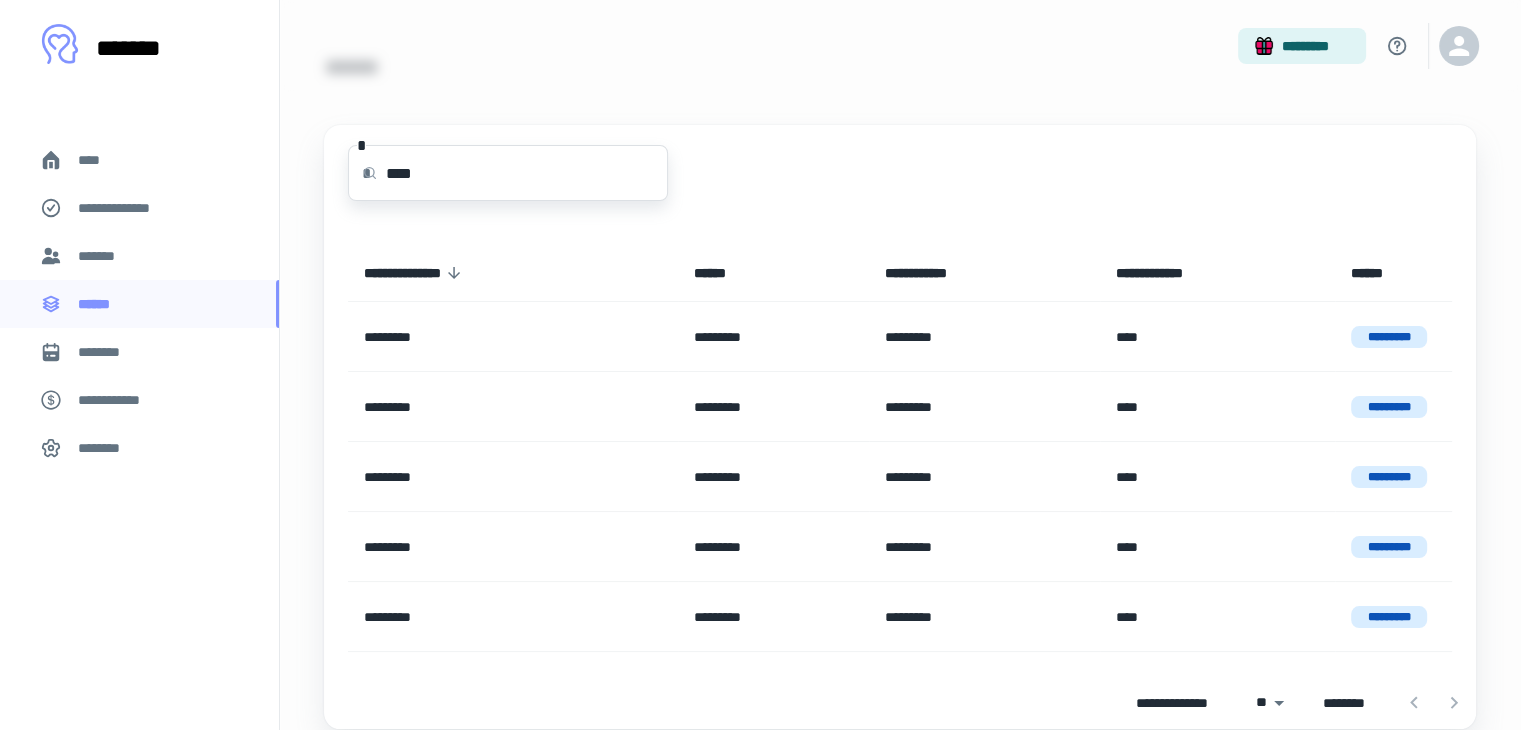 scroll, scrollTop: 146, scrollLeft: 0, axis: vertical 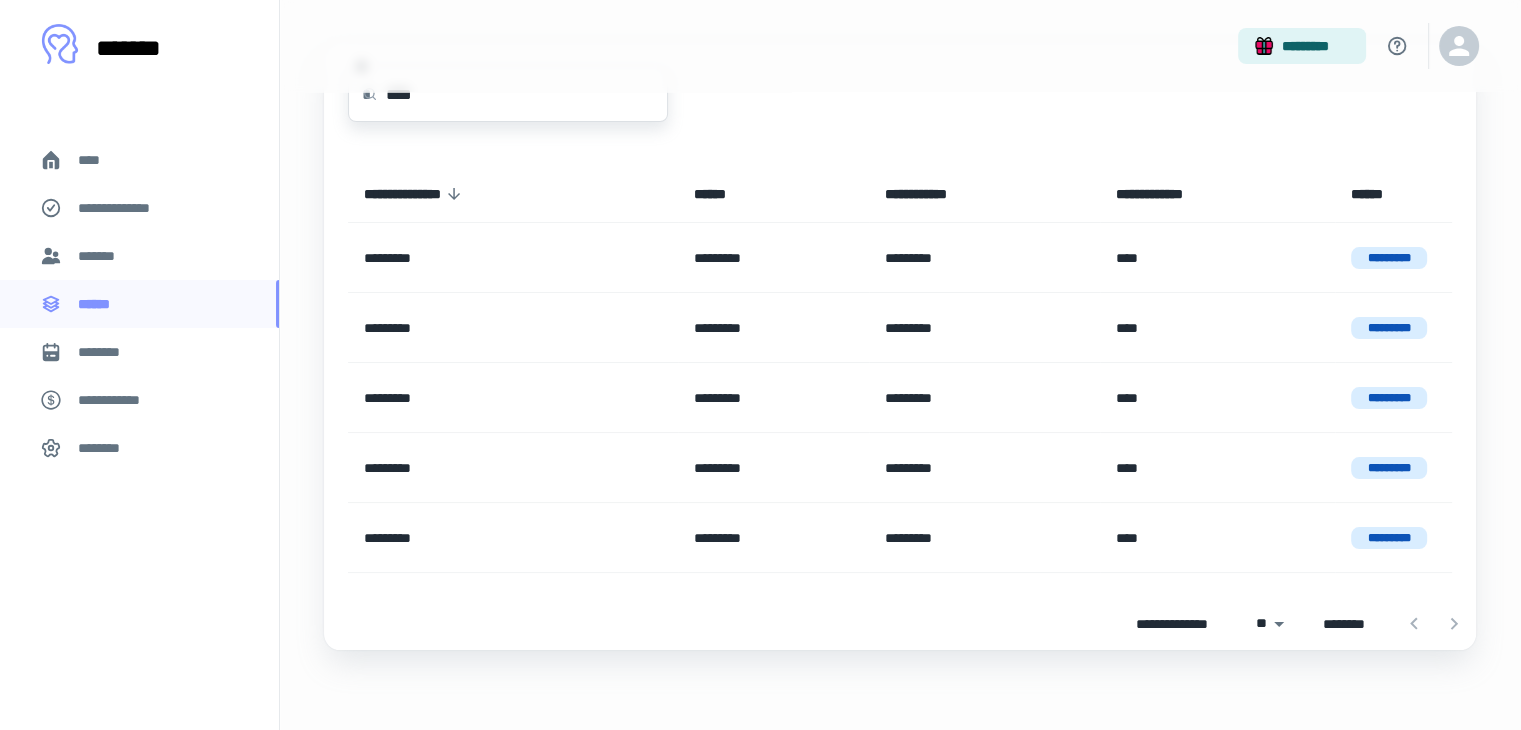 type on "****" 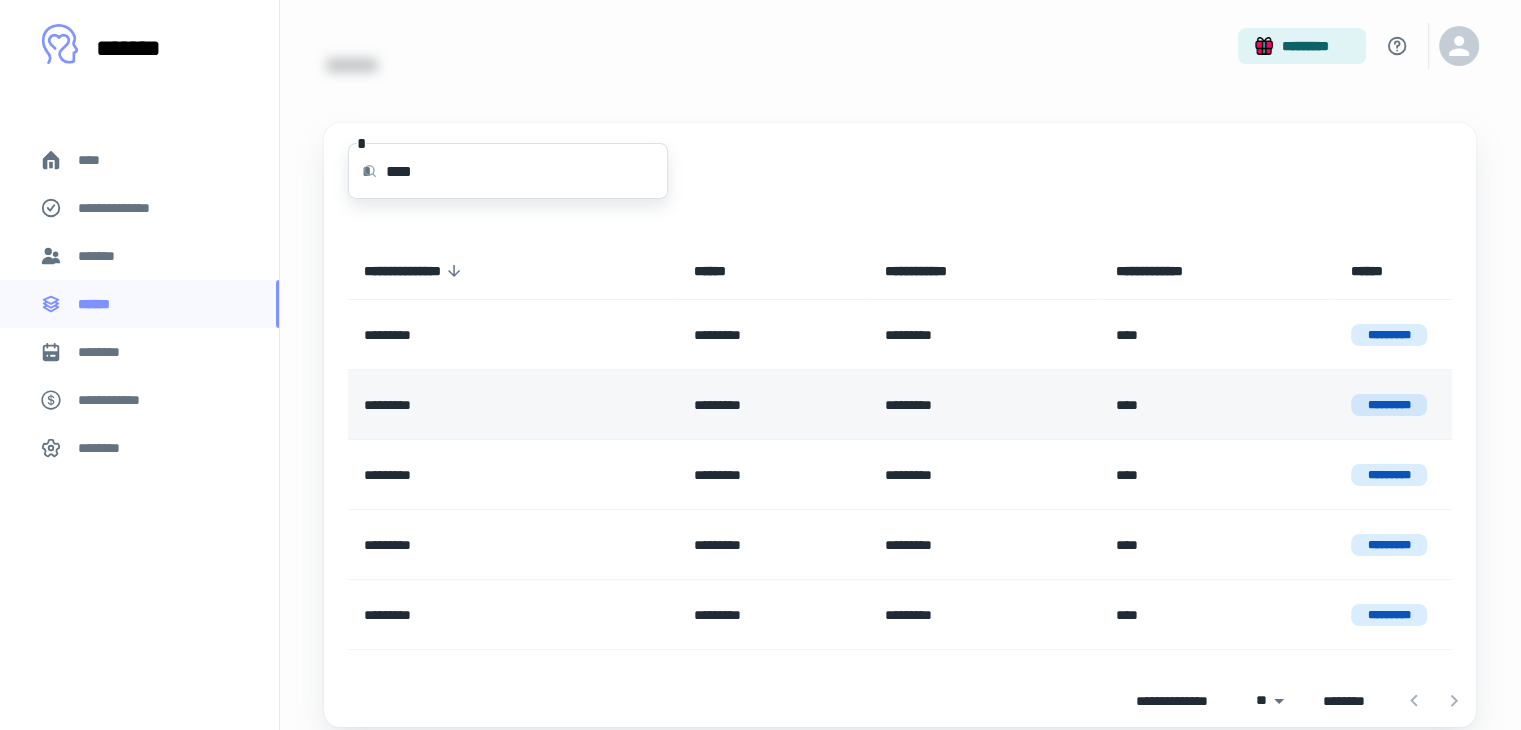 scroll, scrollTop: 100, scrollLeft: 0, axis: vertical 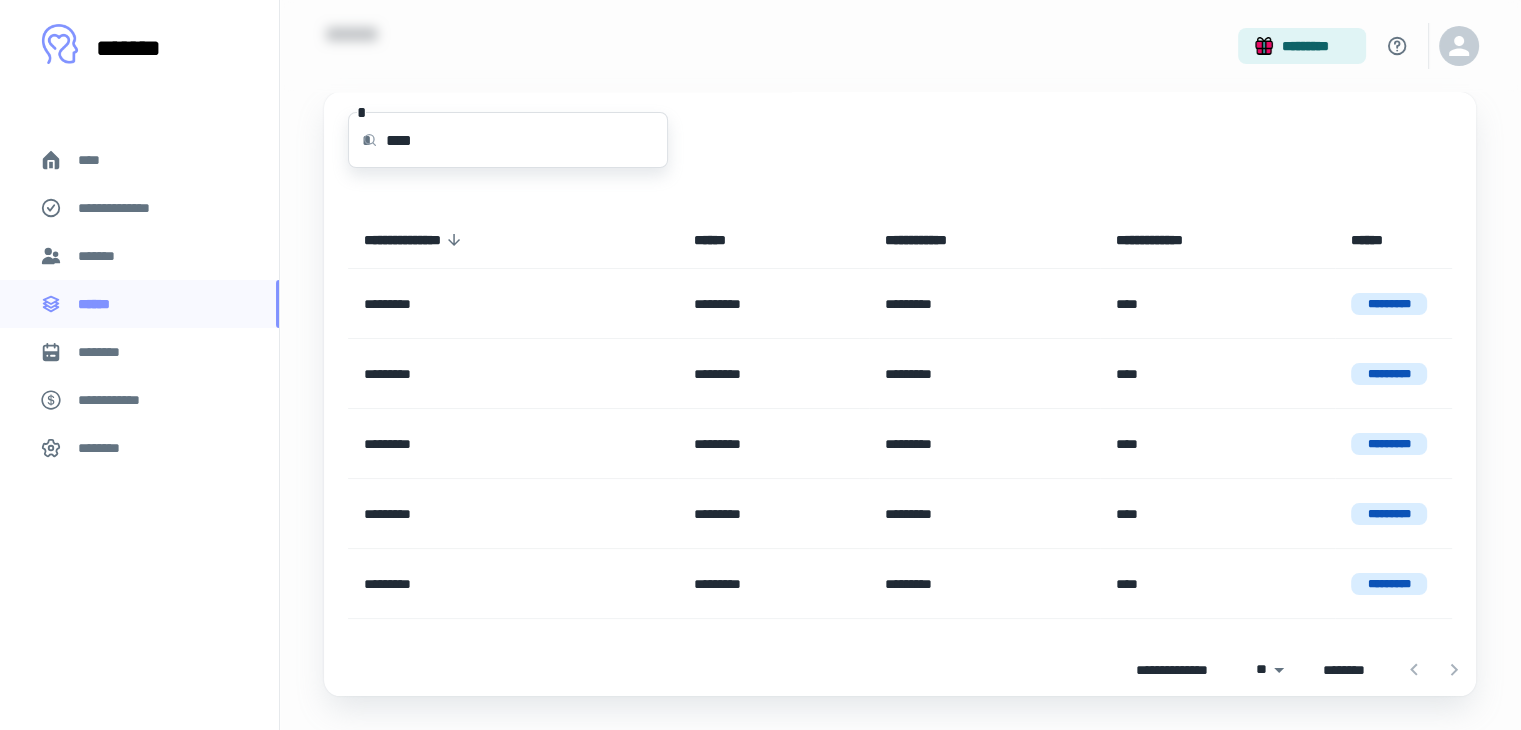 click at bounding box center [1434, 670] 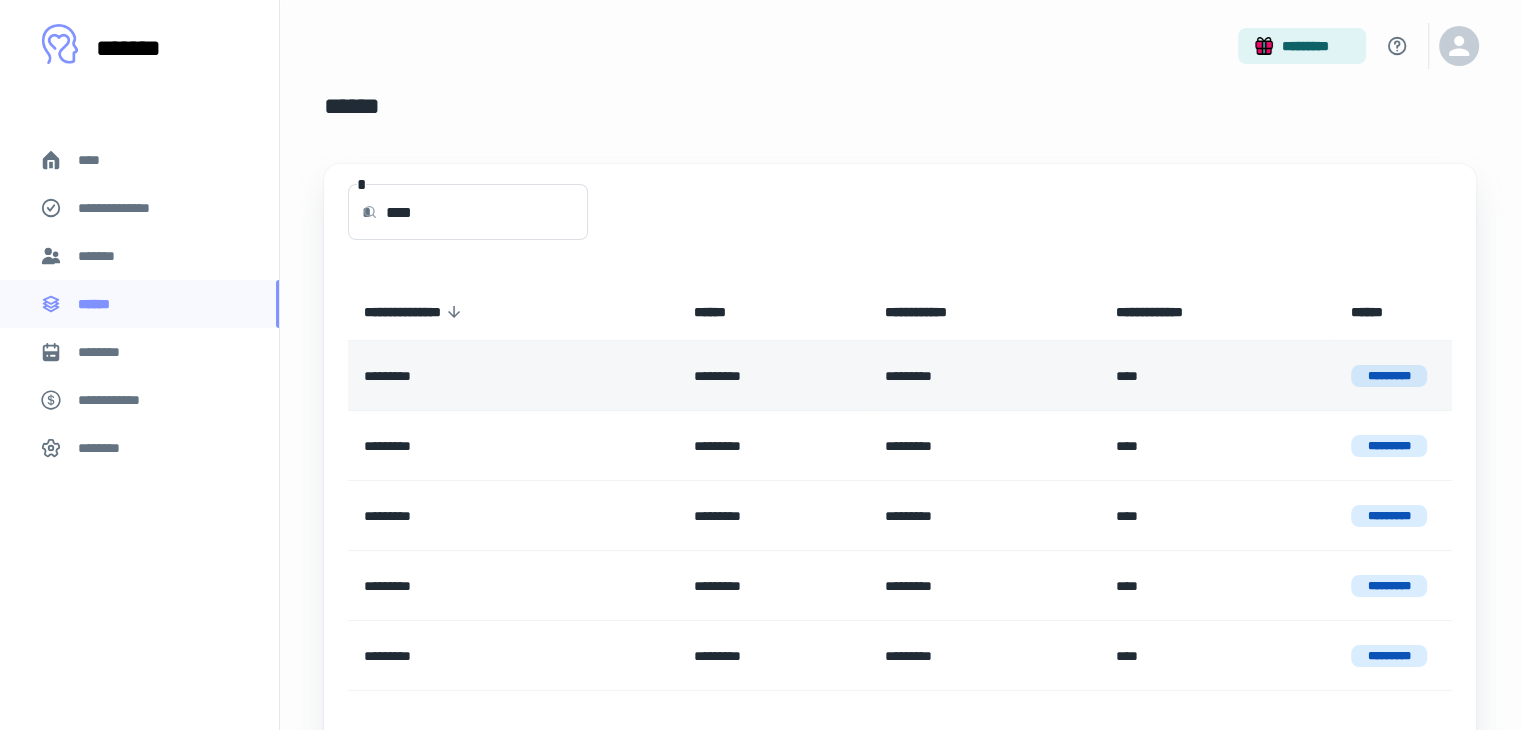scroll, scrollTop: 0, scrollLeft: 0, axis: both 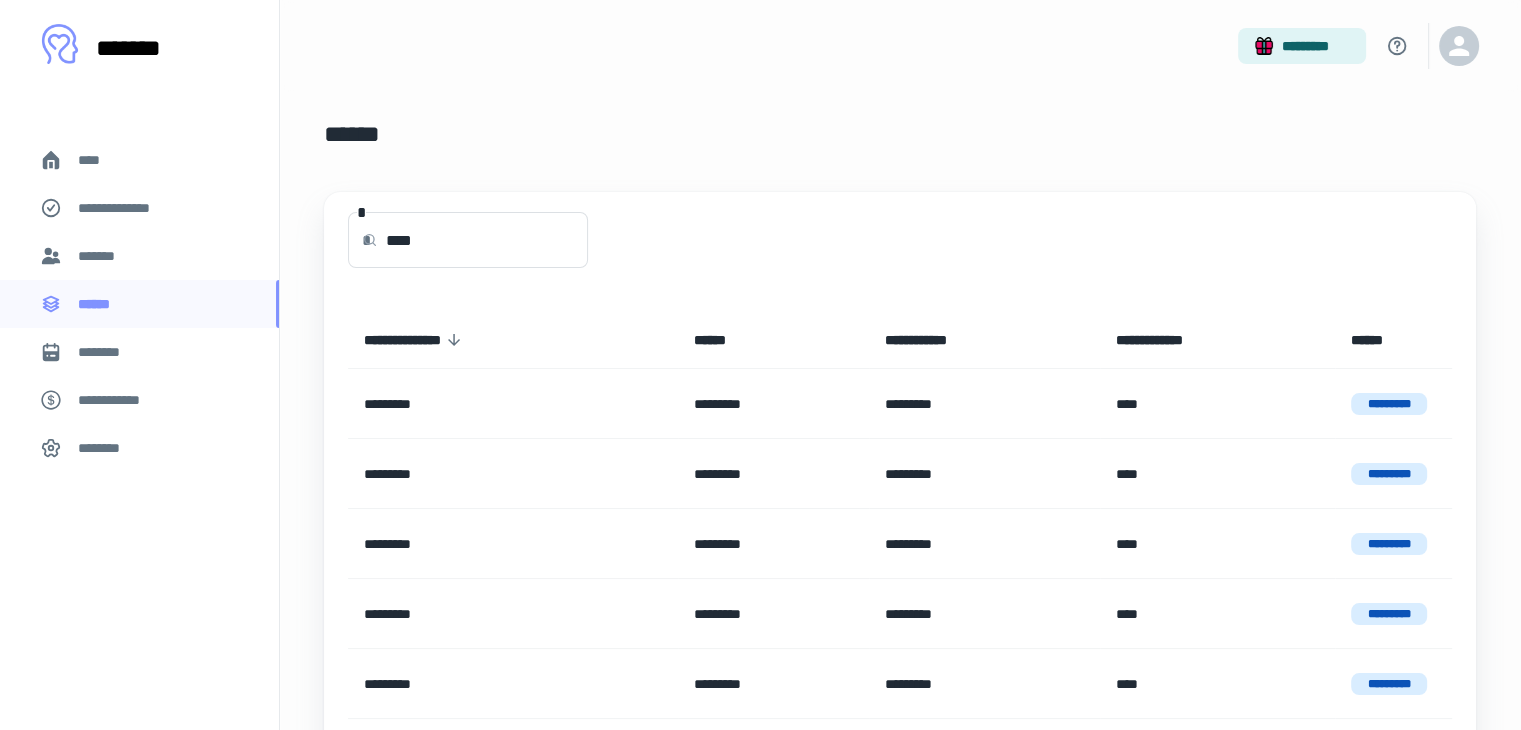 click on "**********" at bounding box center (432, 340) 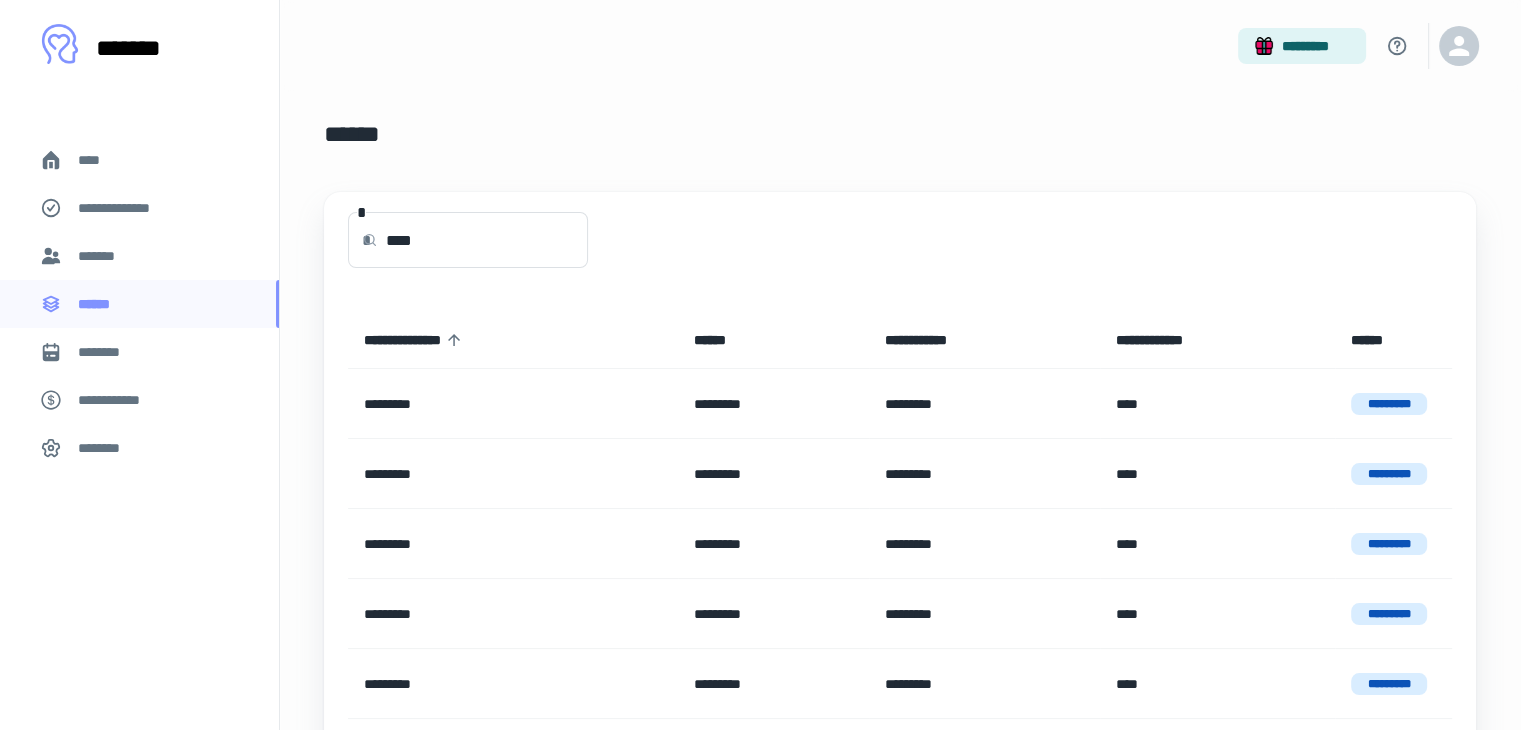 click on "*******" at bounding box center (101, 256) 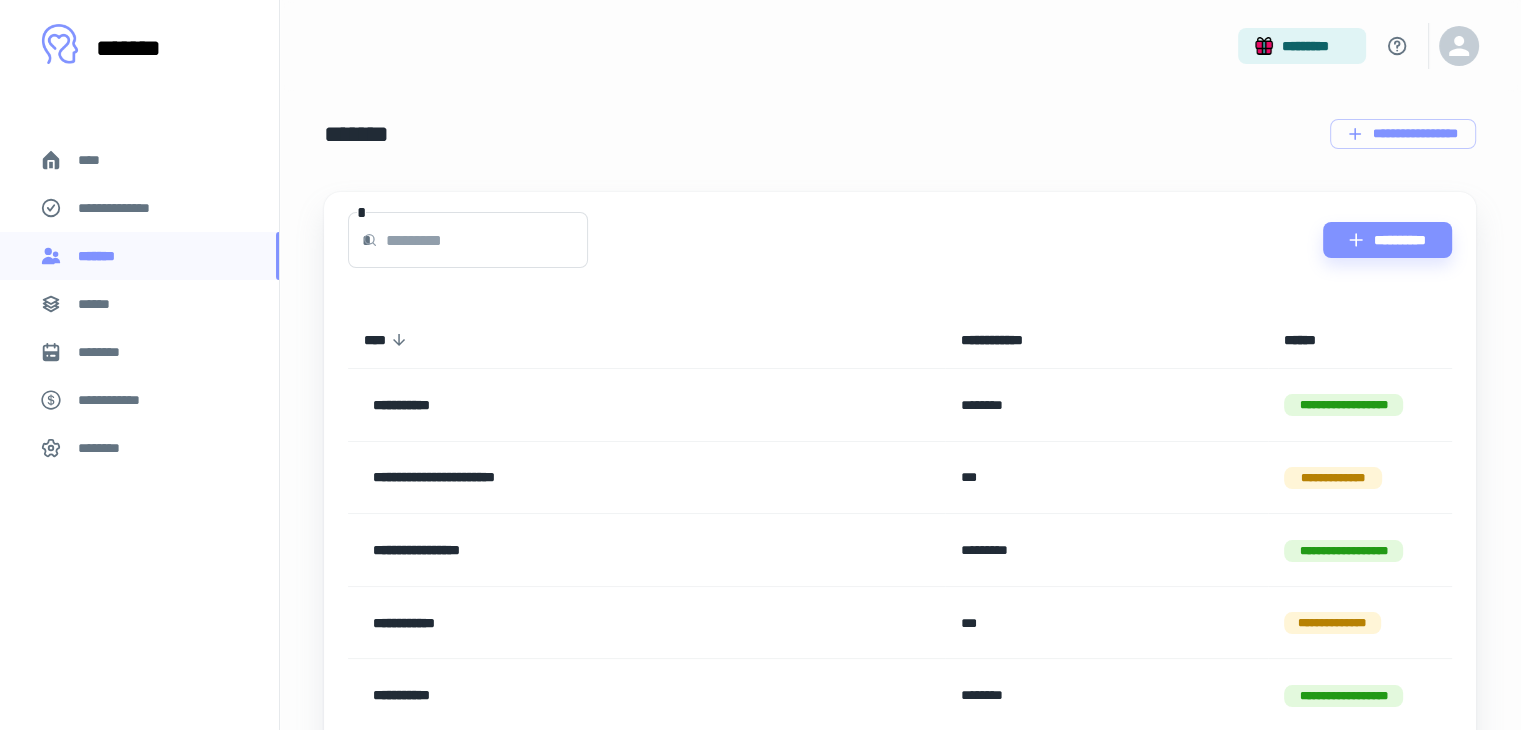 click at bounding box center (487, 240) 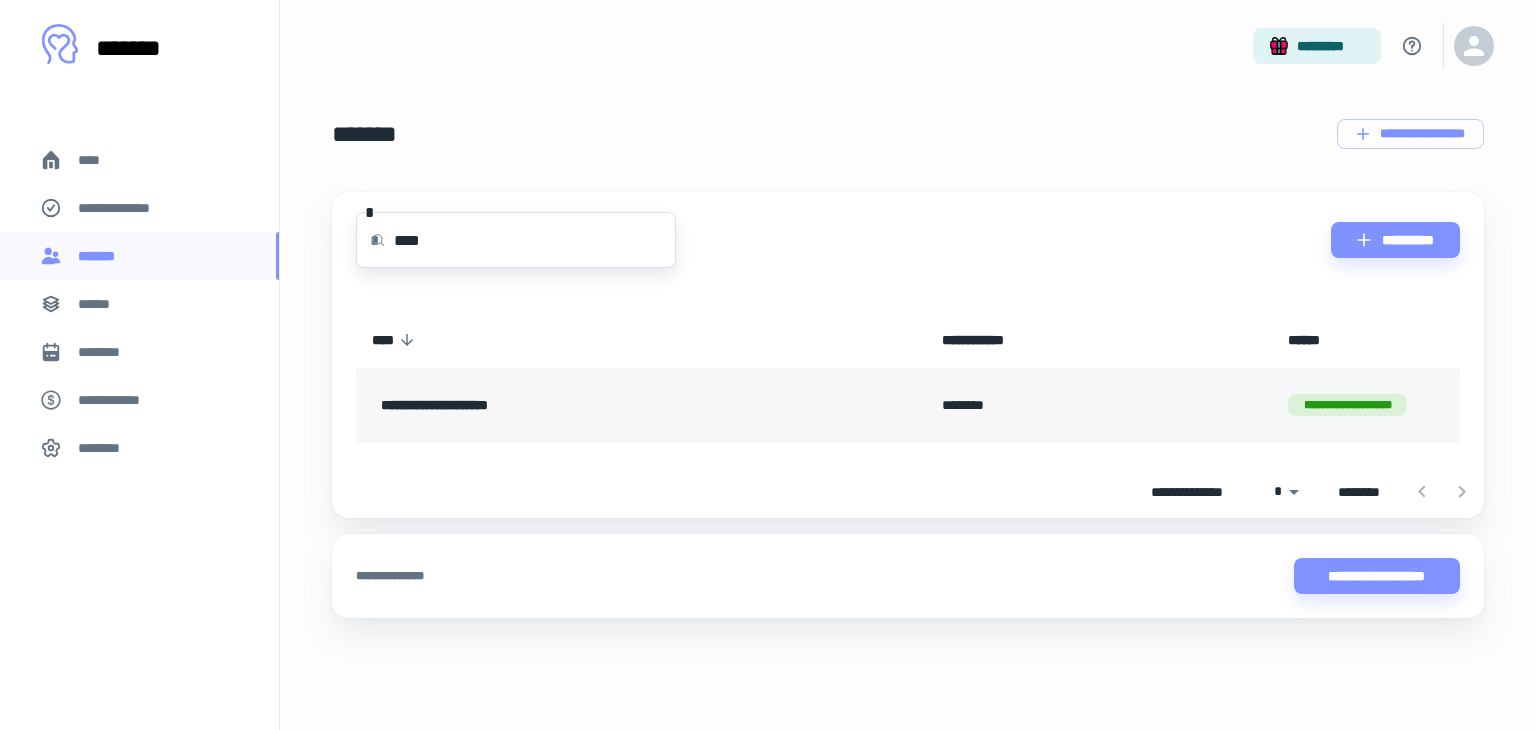 type on "****" 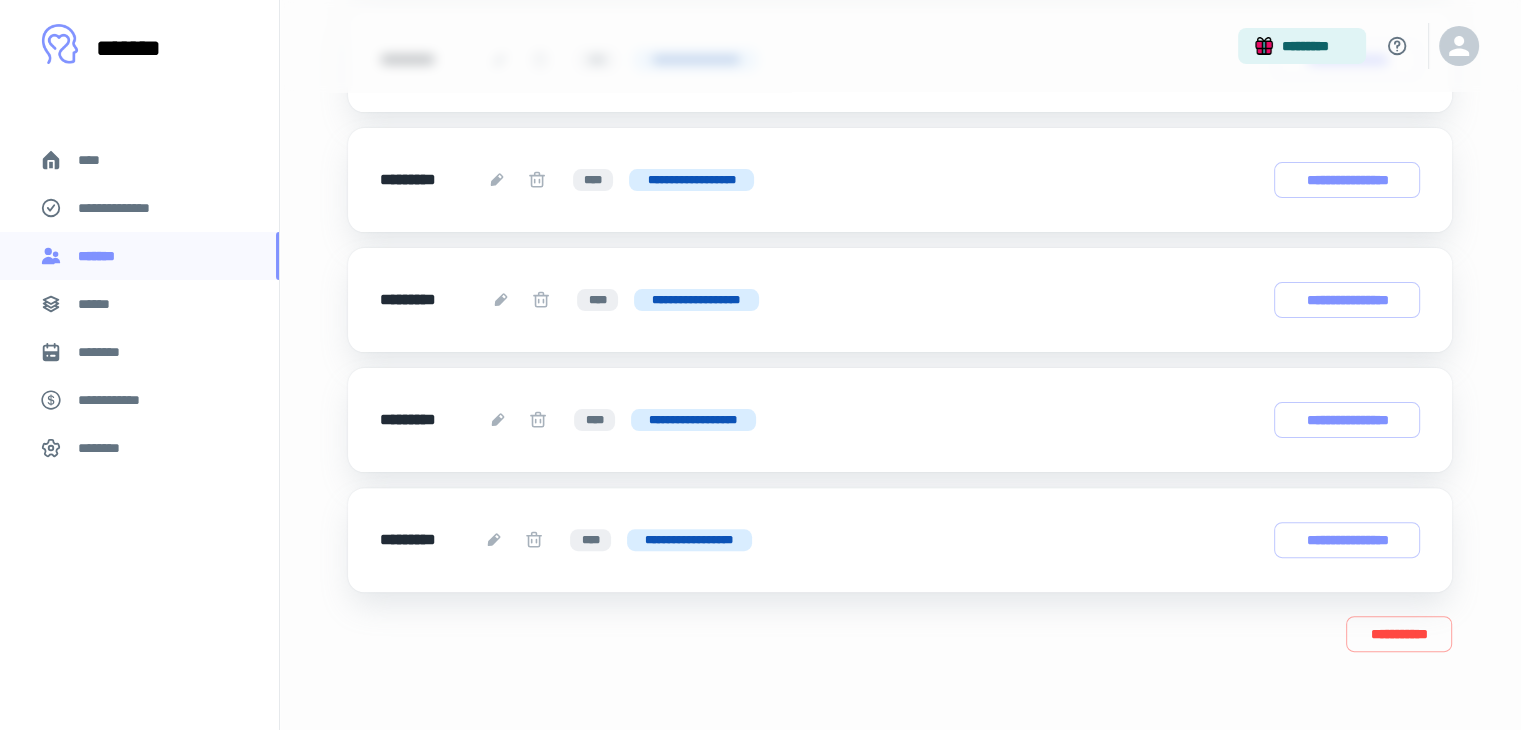 scroll, scrollTop: 480, scrollLeft: 0, axis: vertical 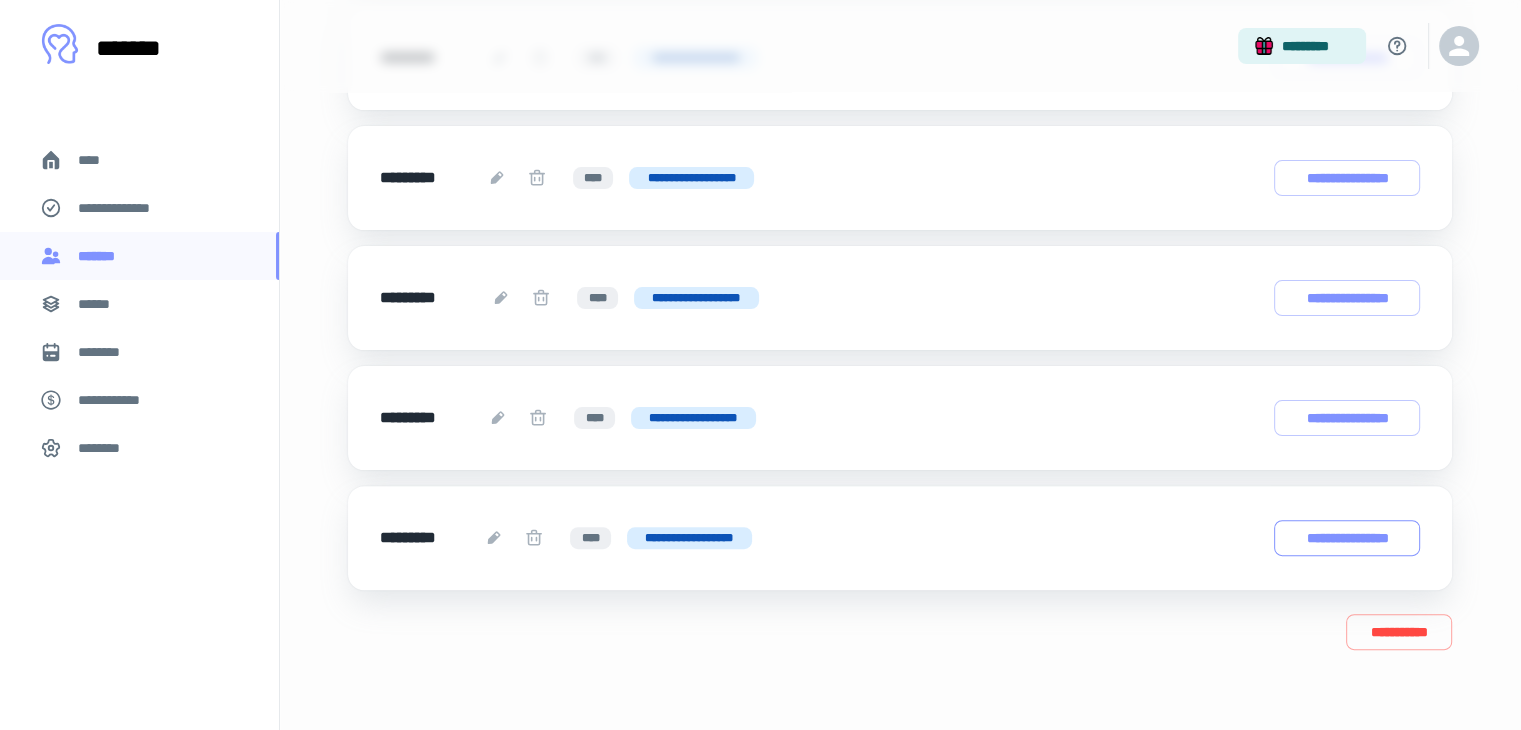 click on "**********" at bounding box center (1347, 538) 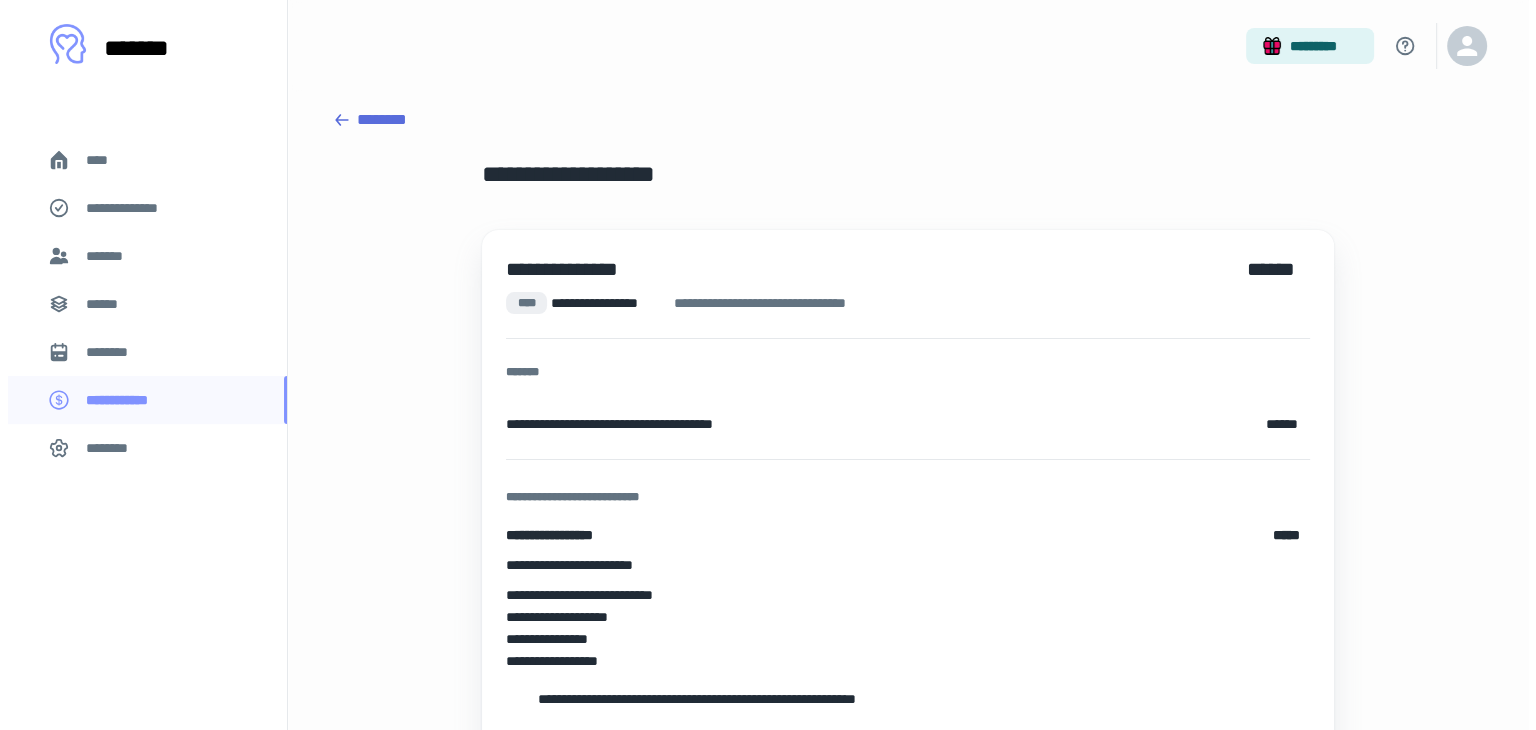 scroll, scrollTop: 0, scrollLeft: 0, axis: both 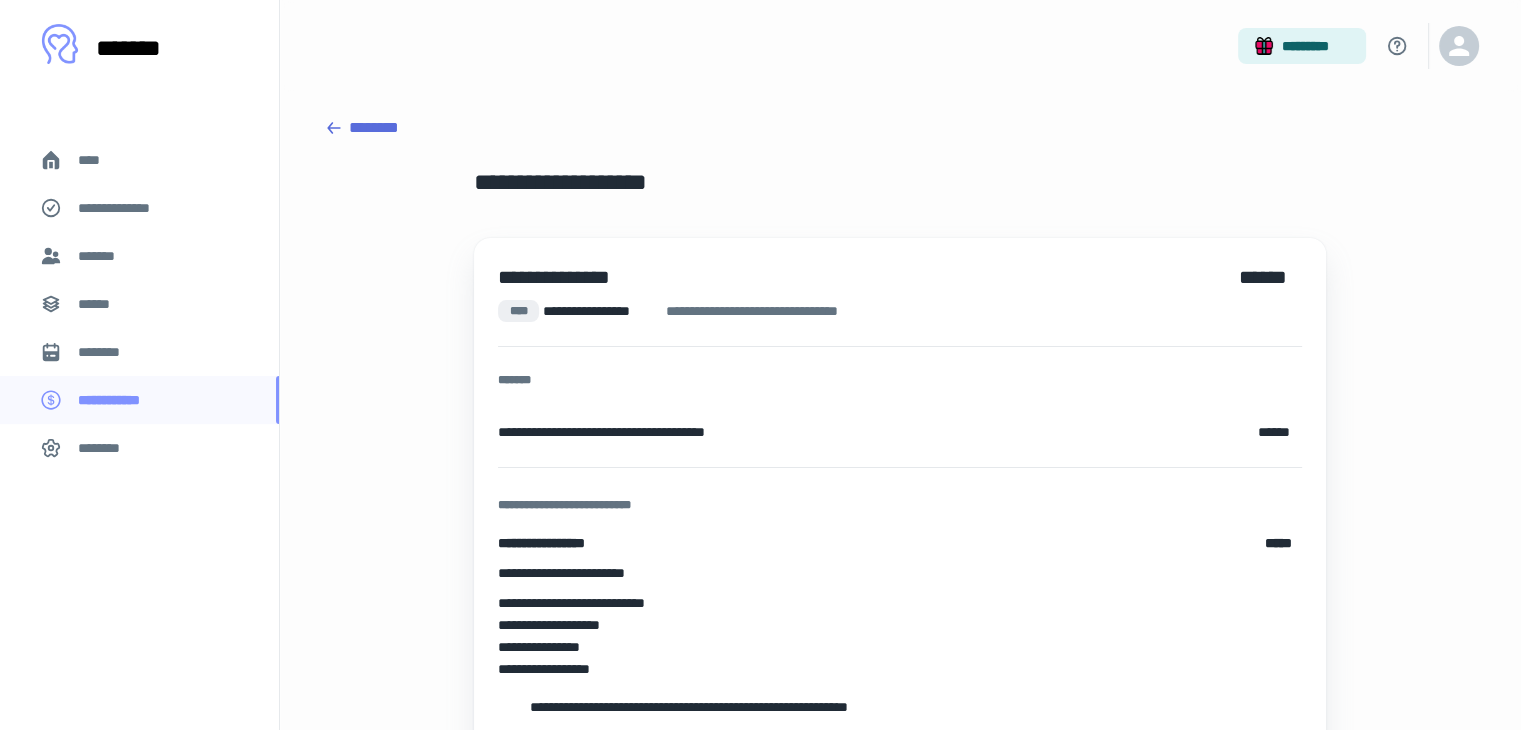 click 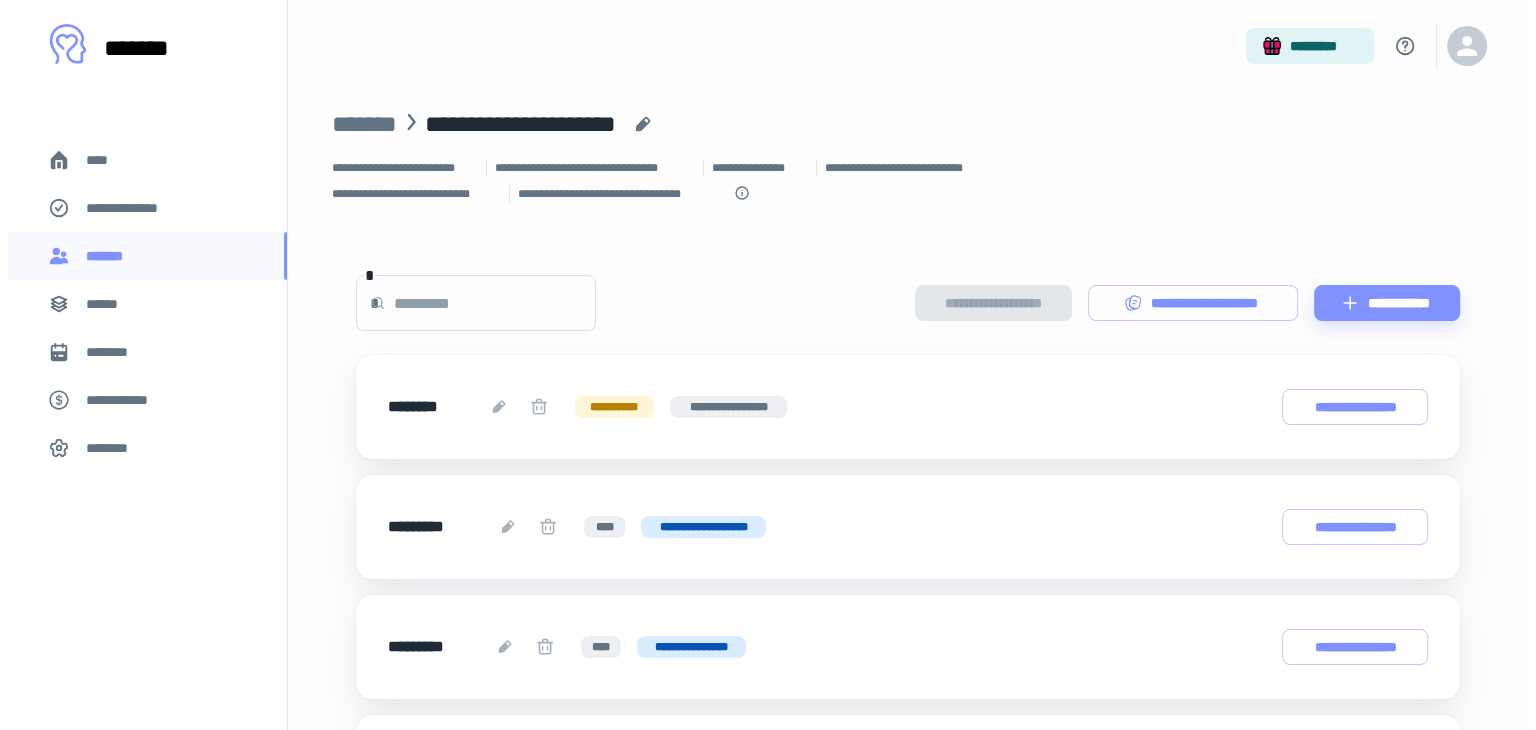 scroll, scrollTop: 0, scrollLeft: 0, axis: both 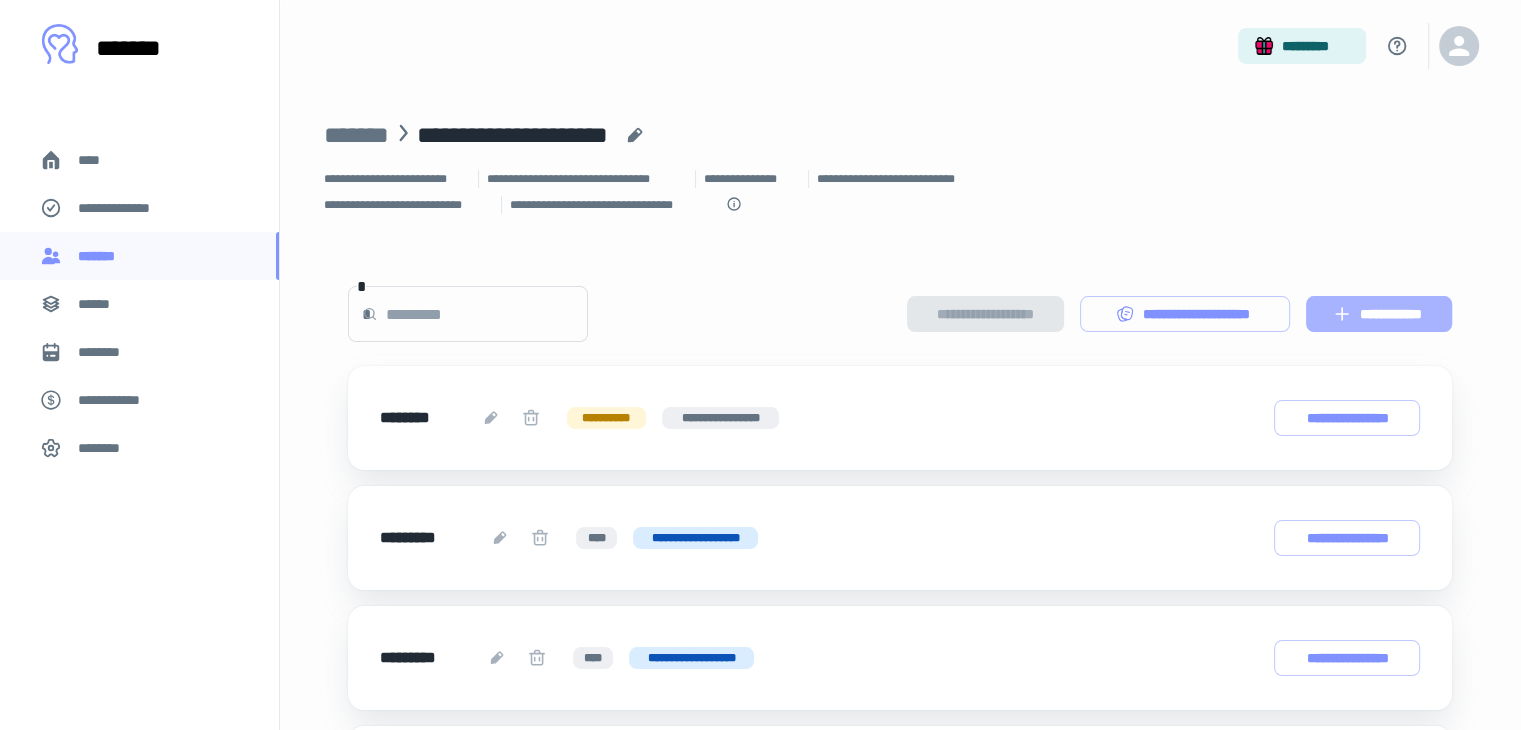 click on "**********" at bounding box center [1379, 314] 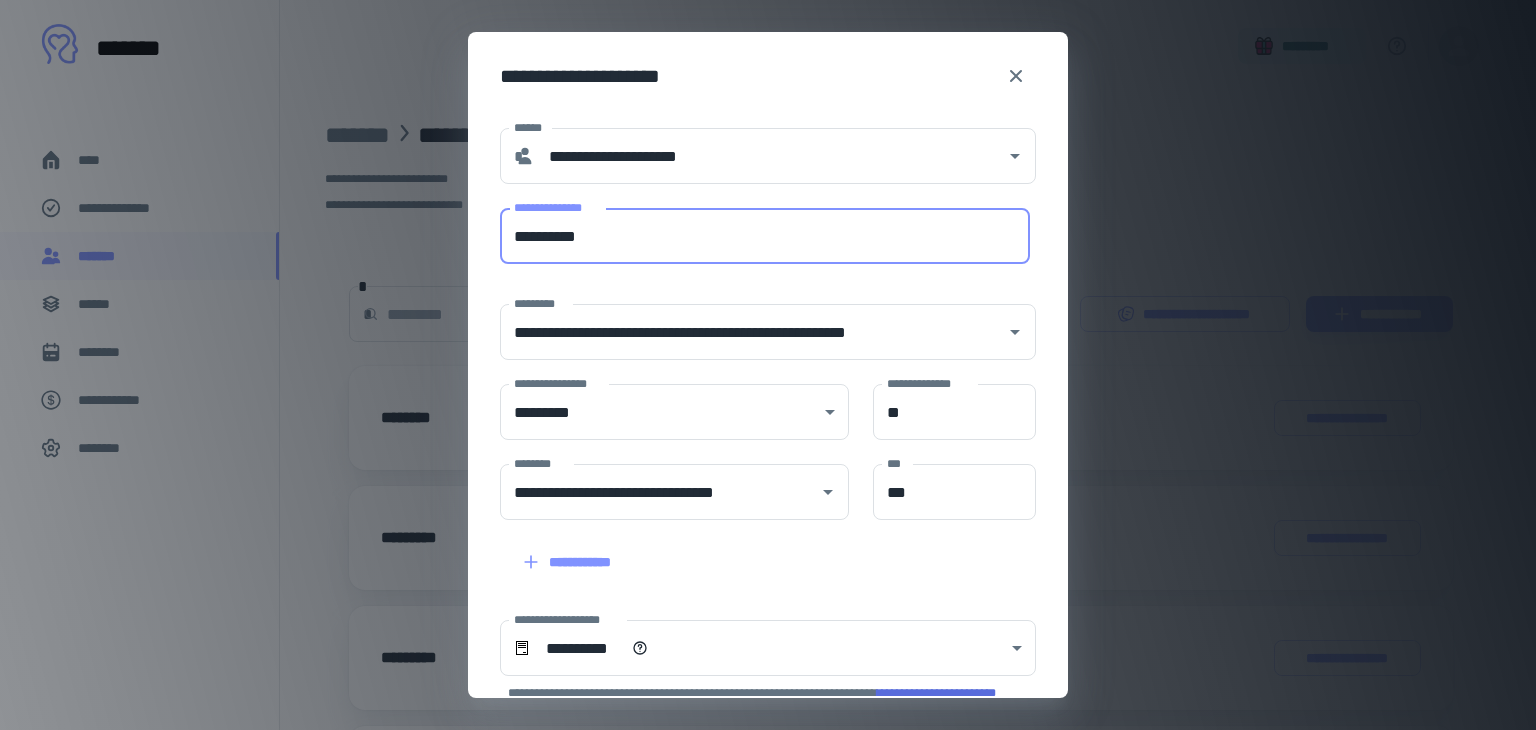 click on "**********" at bounding box center (765, 236) 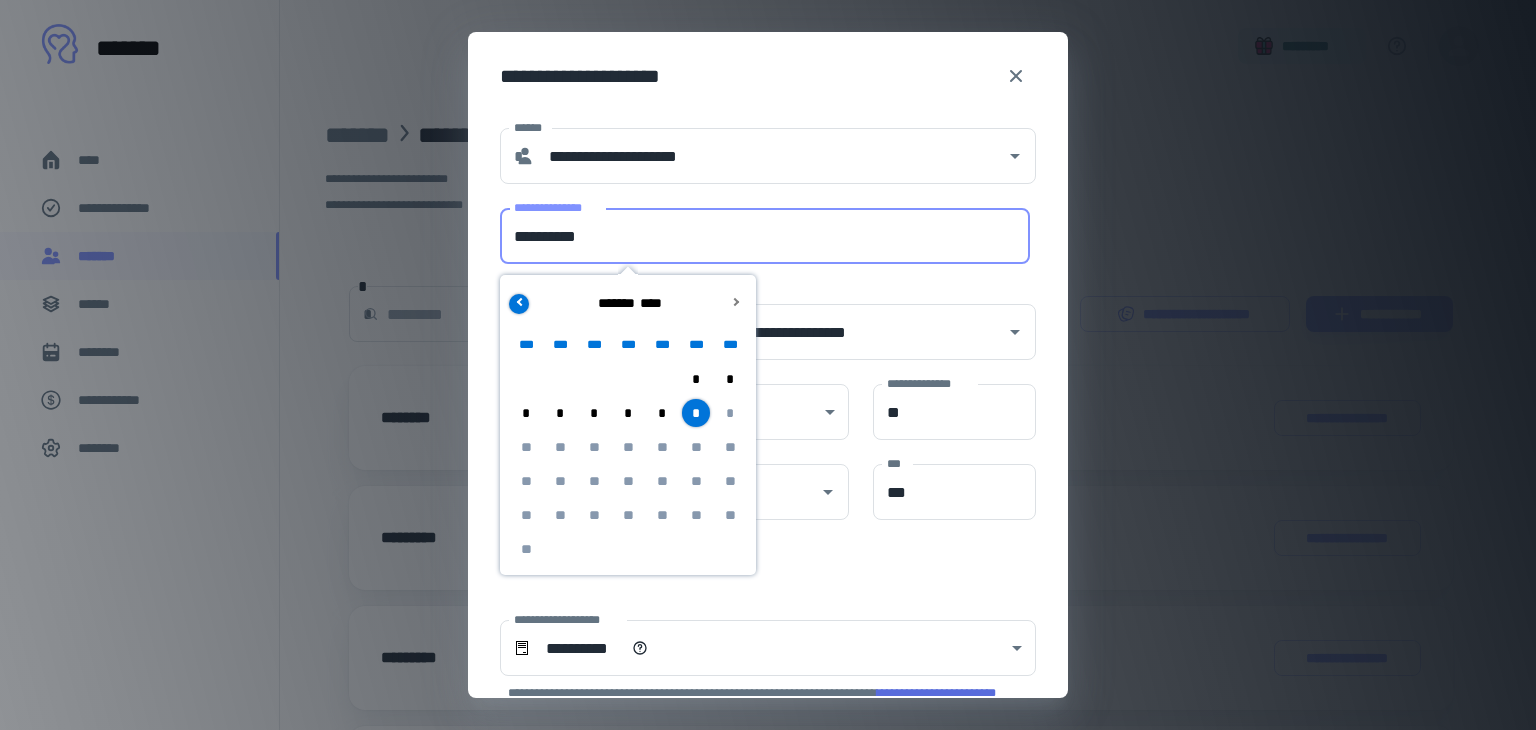 click at bounding box center (520, 301) 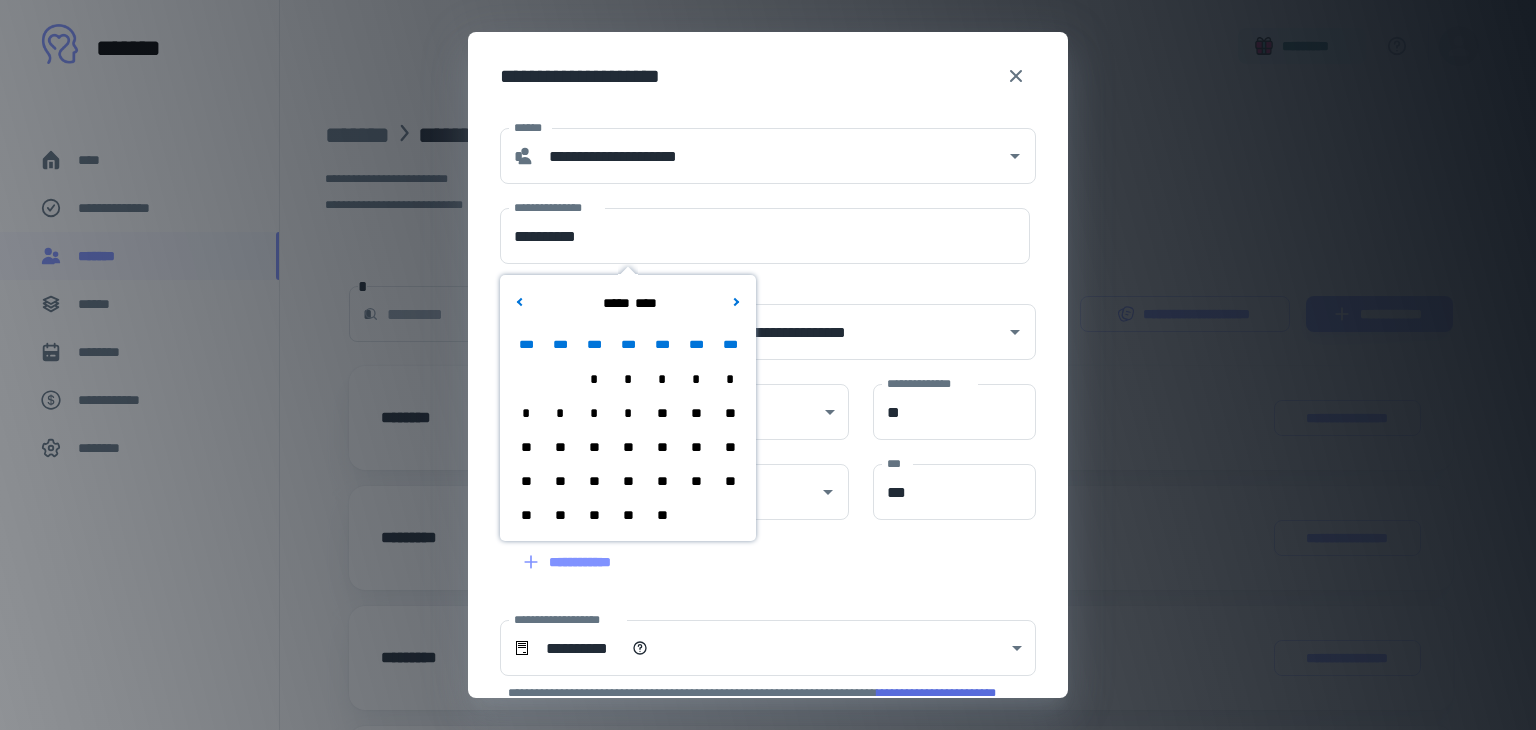 click on "**" at bounding box center (662, 515) 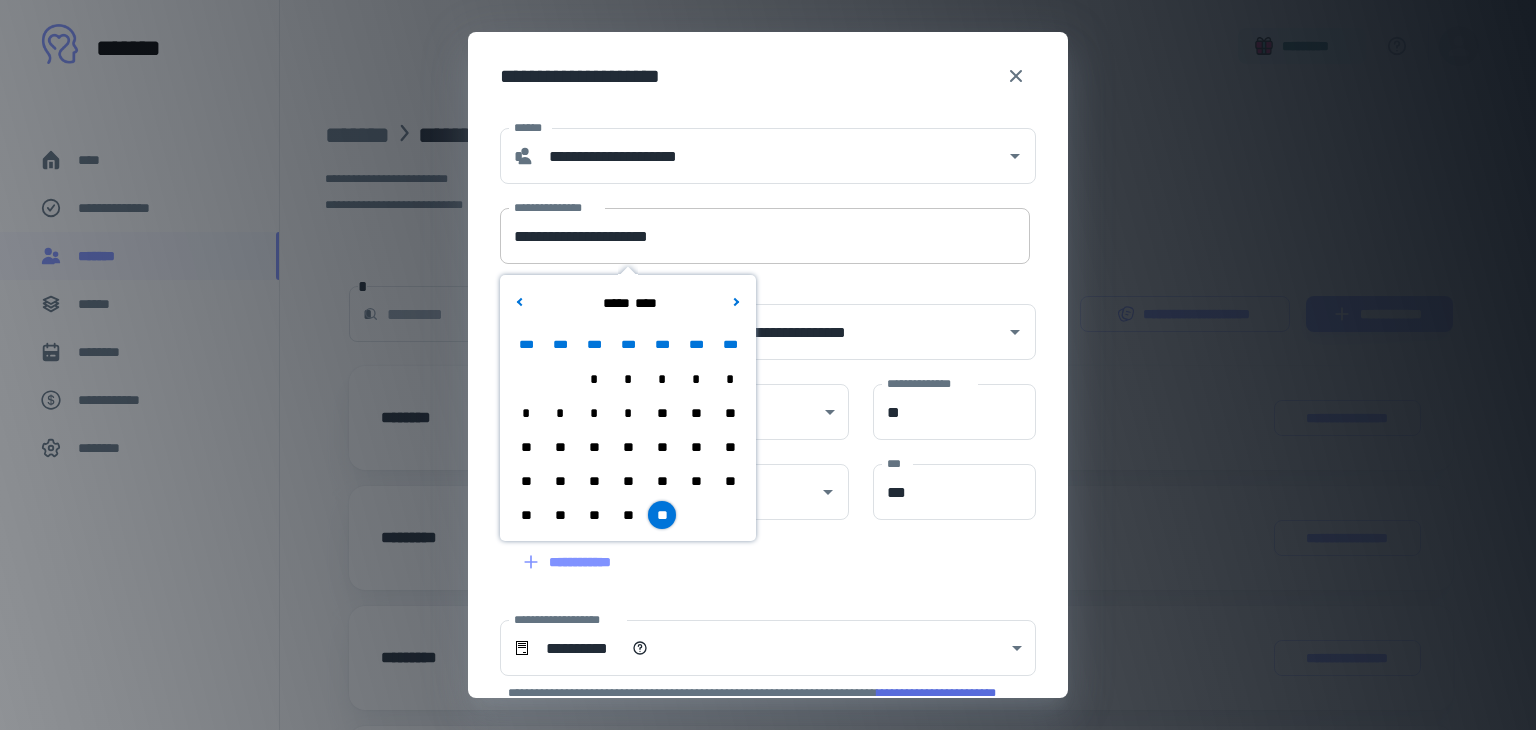 click on "**********" at bounding box center [765, 236] 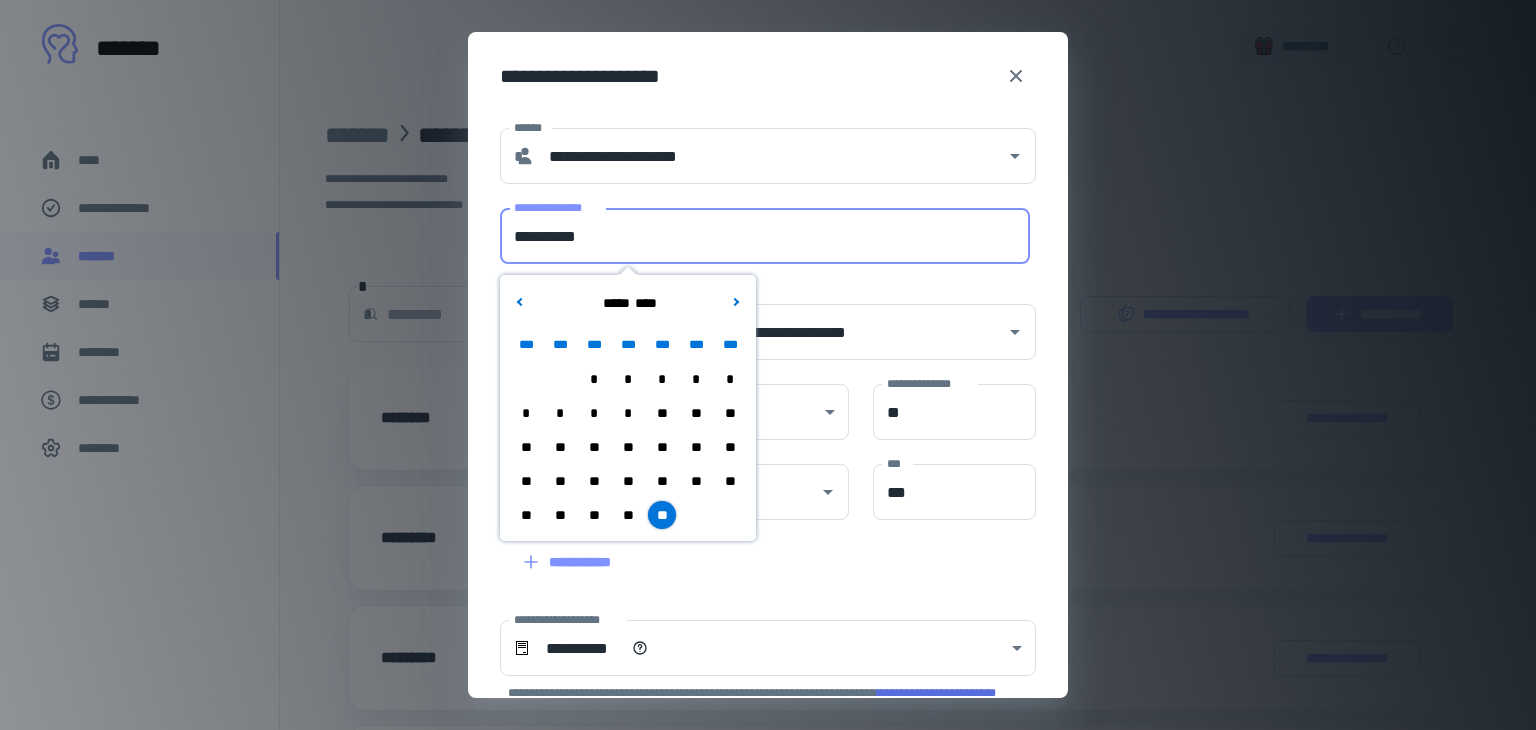 type on "**********" 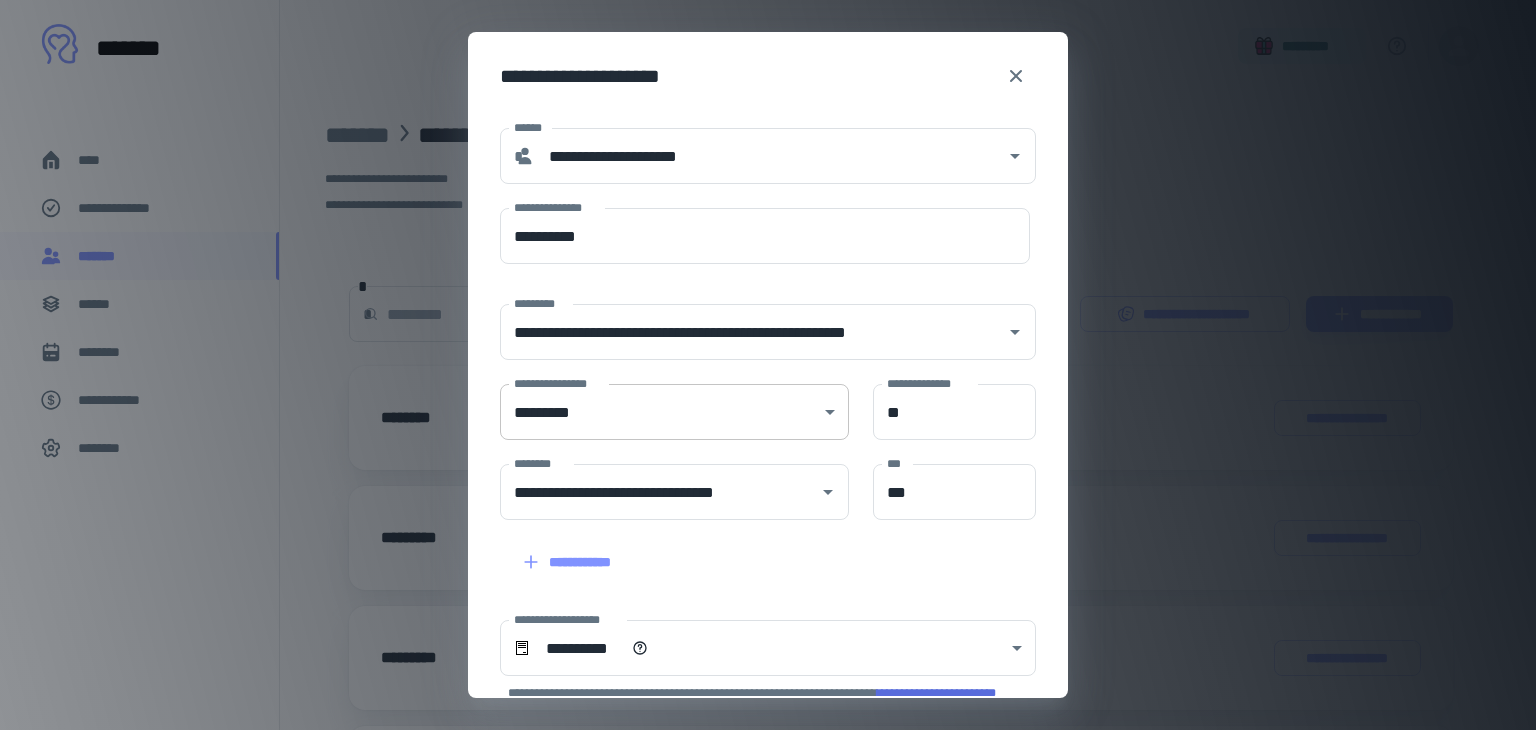 click on "**********" at bounding box center [768, 365] 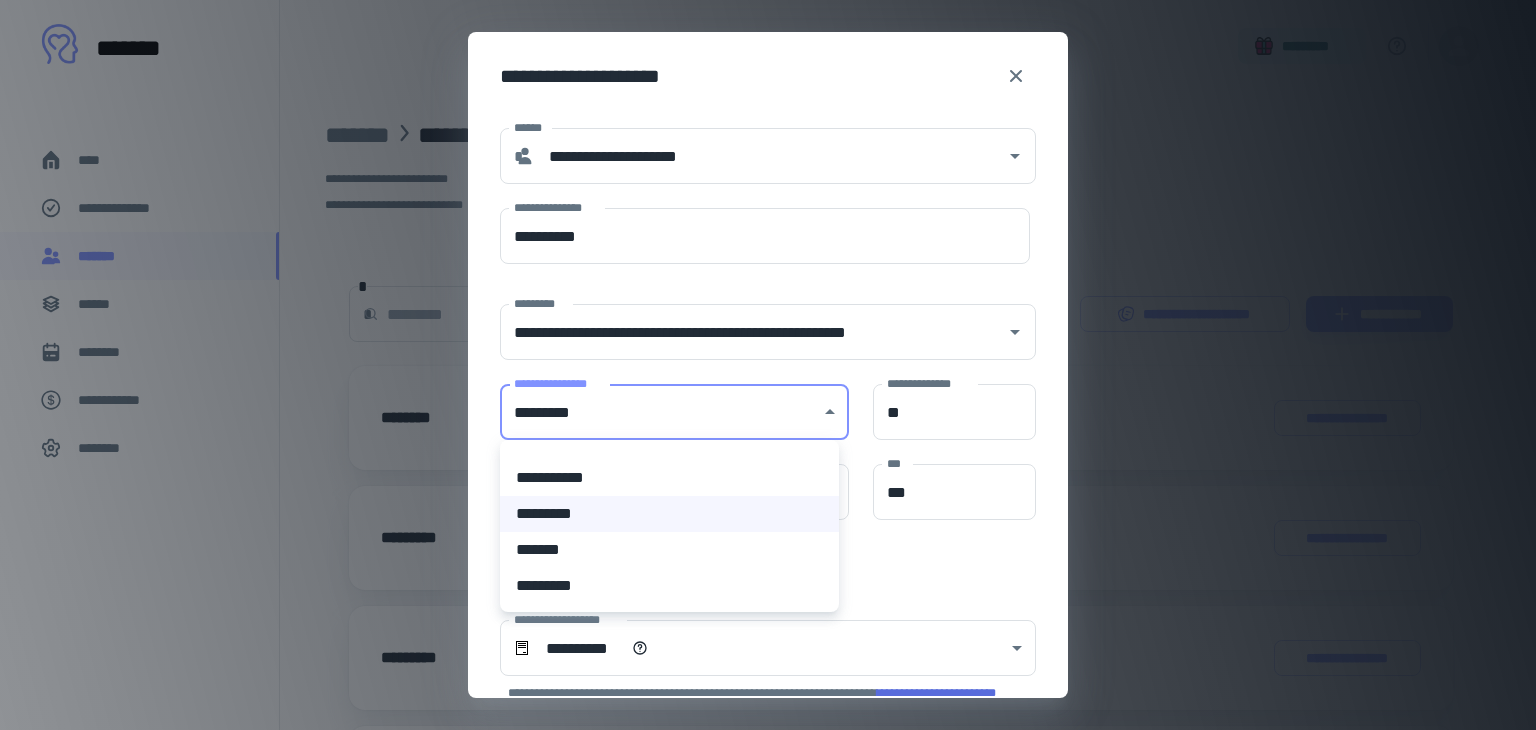 click at bounding box center (768, 365) 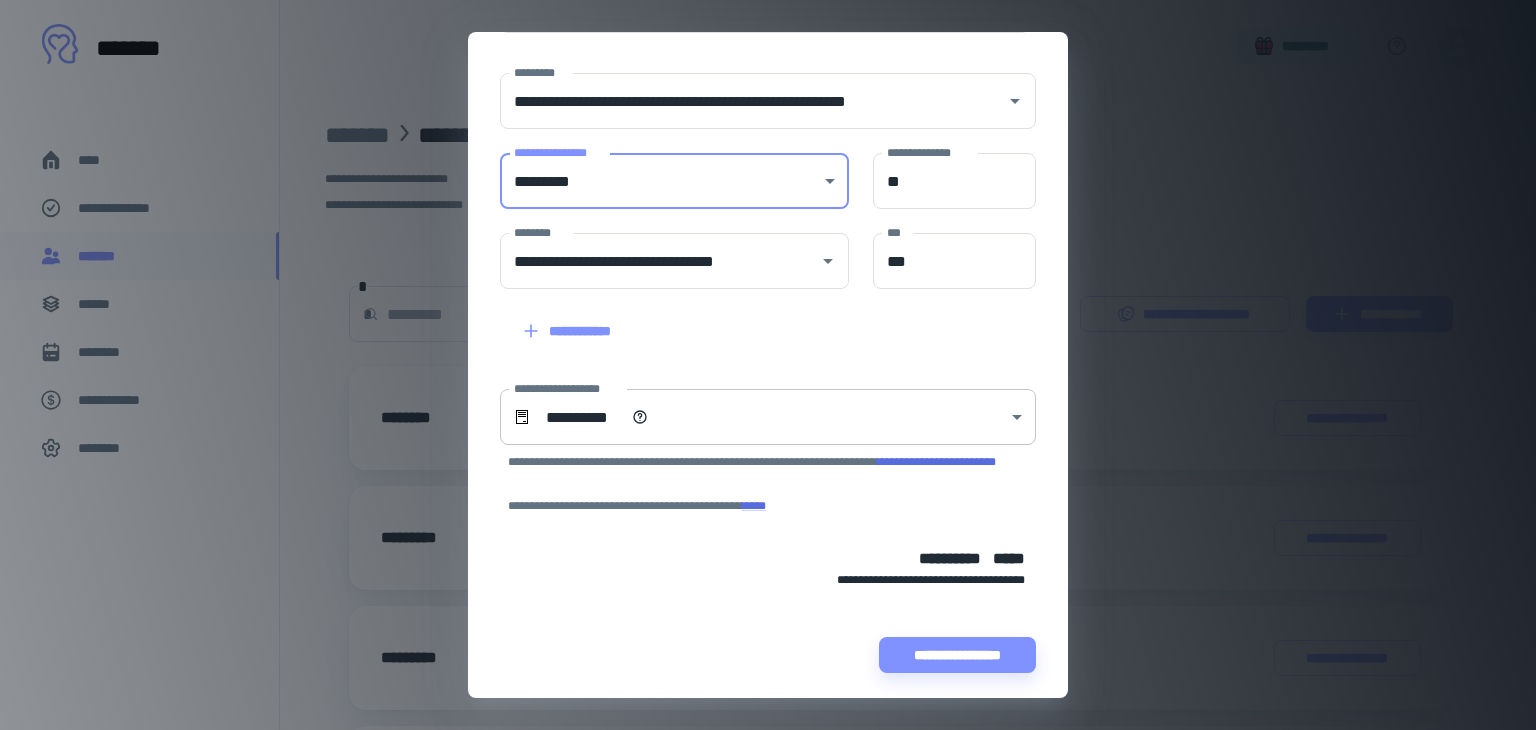 scroll, scrollTop: 238, scrollLeft: 0, axis: vertical 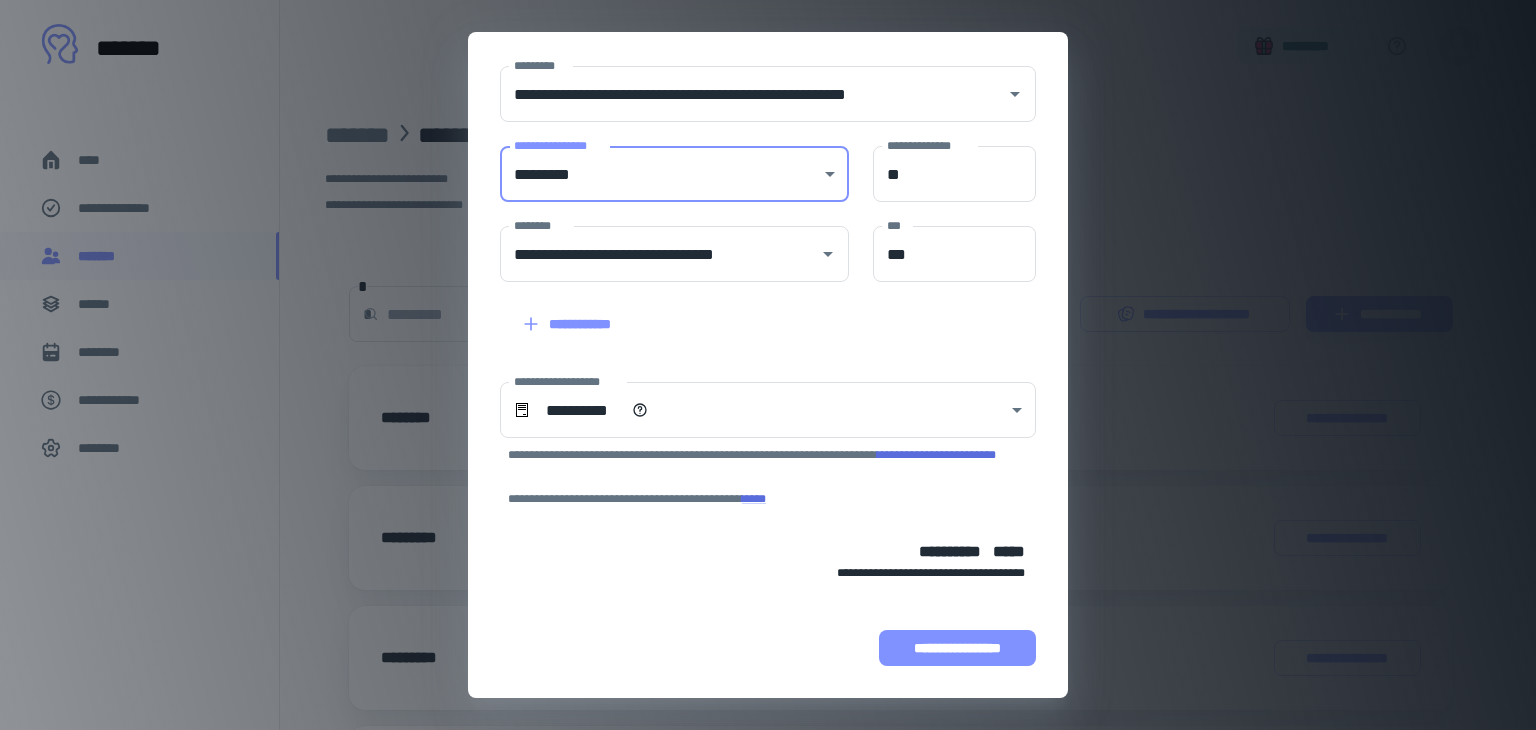 click on "**********" at bounding box center (957, 648) 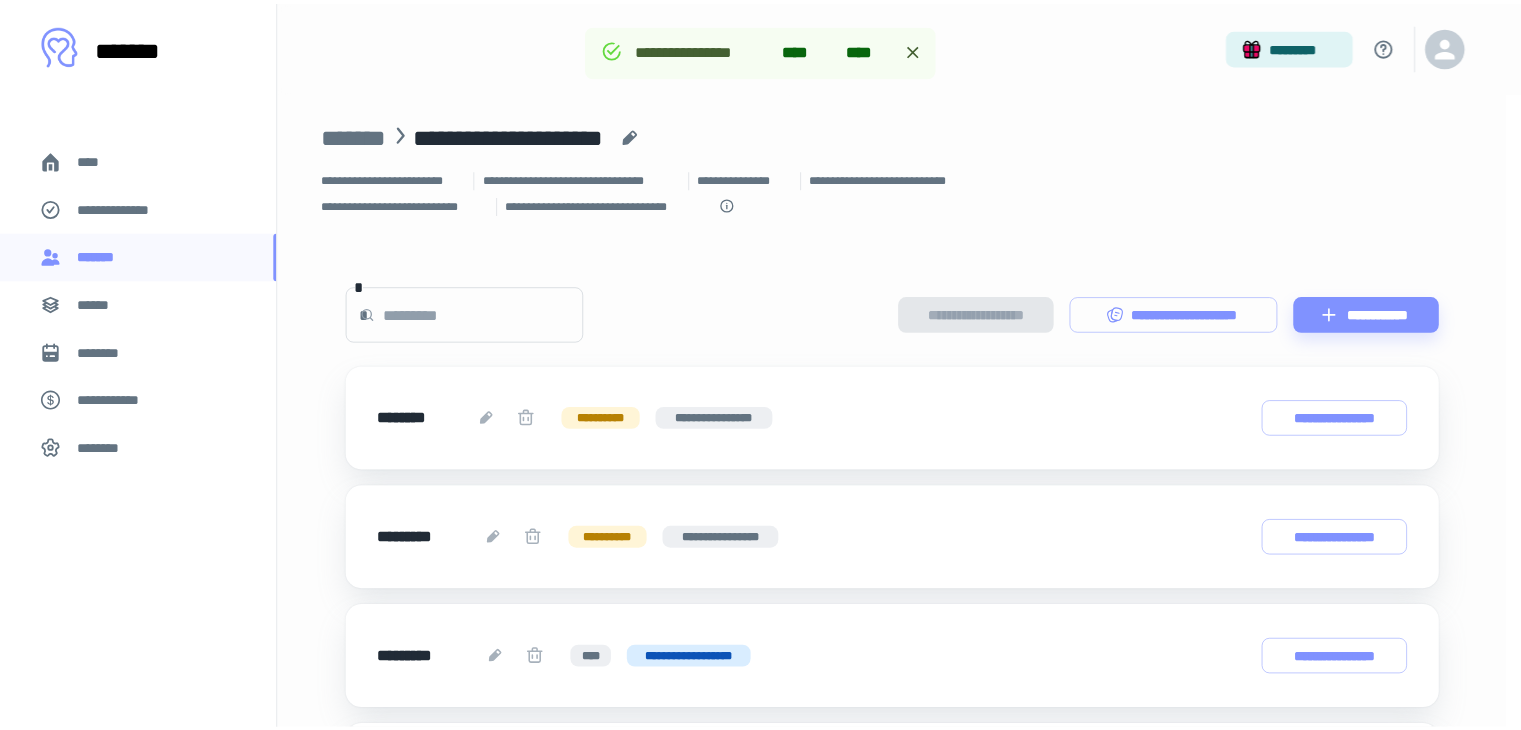 scroll, scrollTop: 364, scrollLeft: 0, axis: vertical 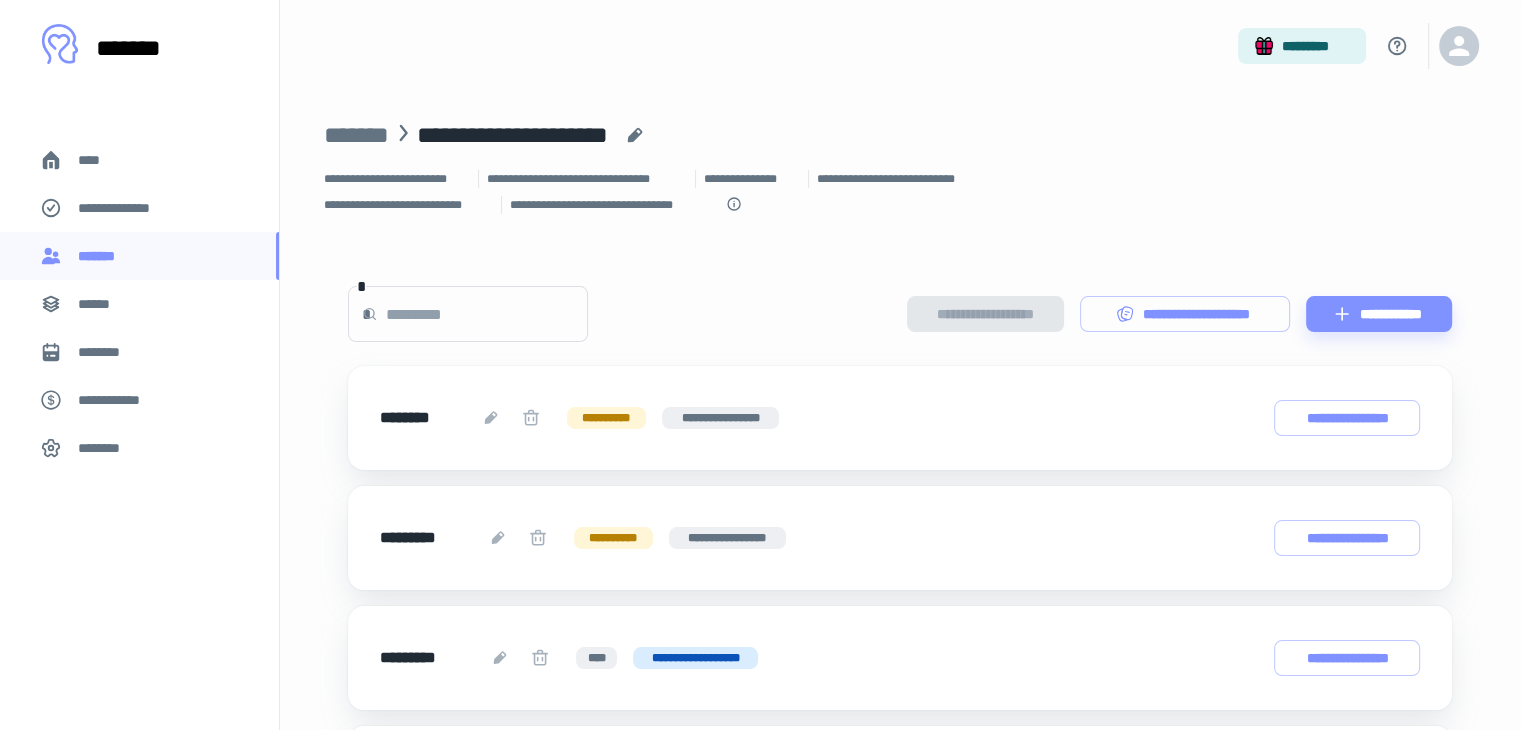 type 